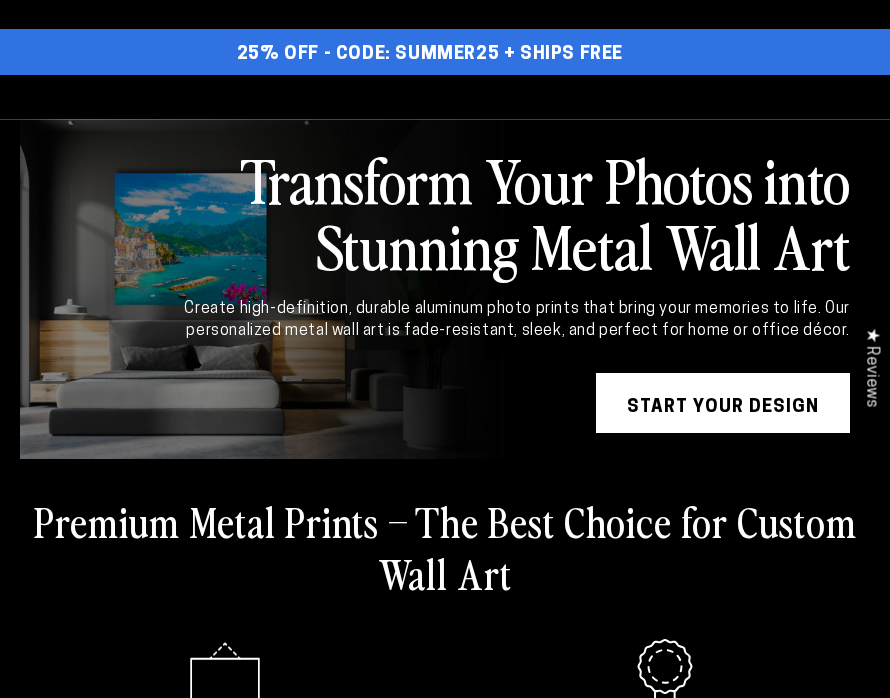 scroll, scrollTop: 0, scrollLeft: 0, axis: both 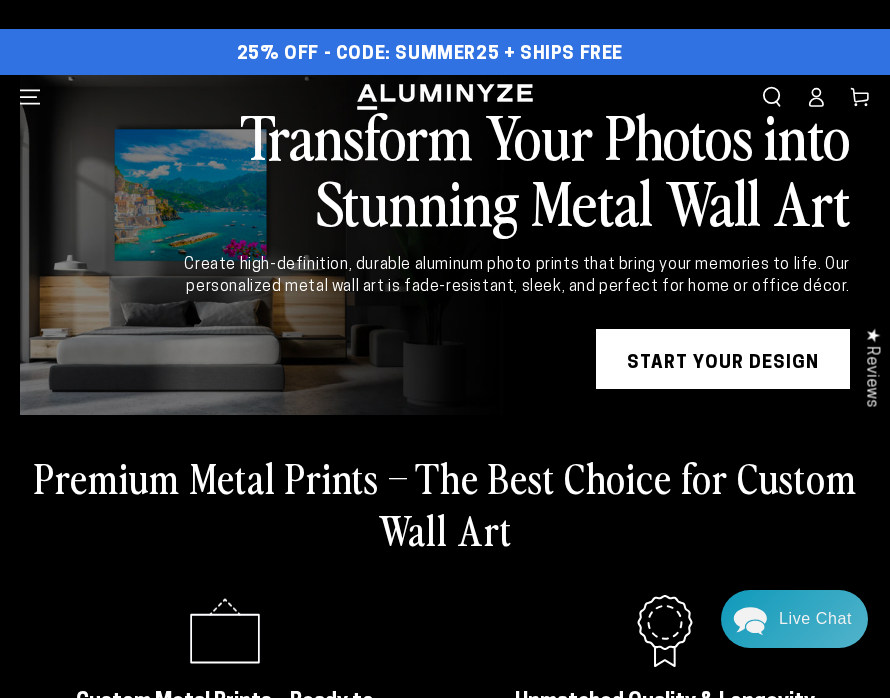 click on "START YOUR DESIGN" at bounding box center (723, 359) 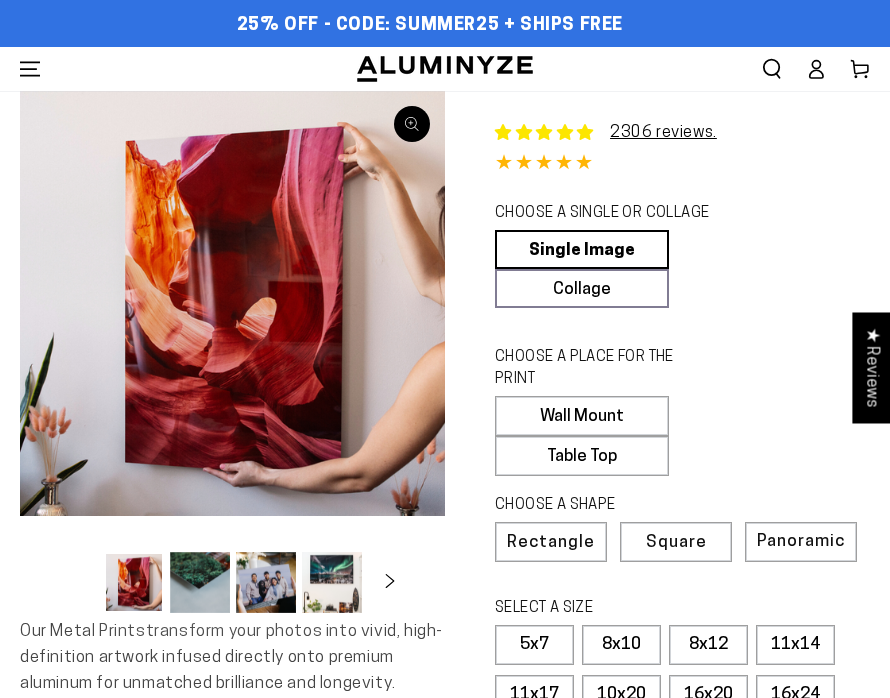 select on "**********" 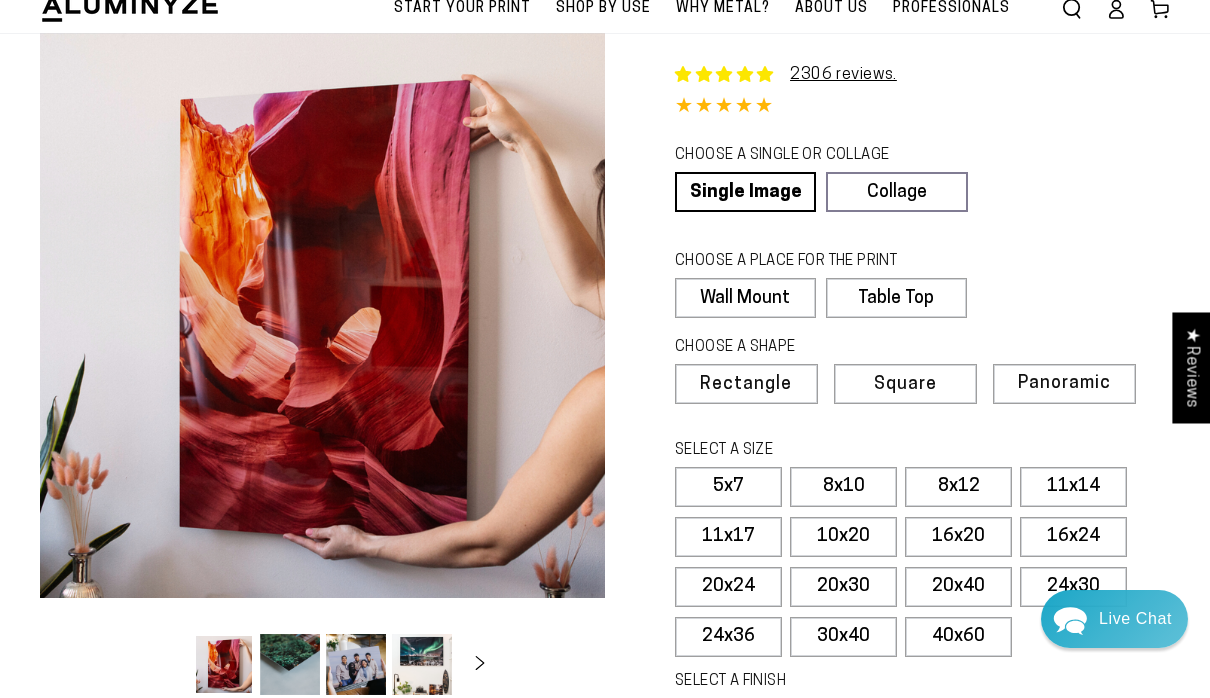 scroll, scrollTop: 21, scrollLeft: 0, axis: vertical 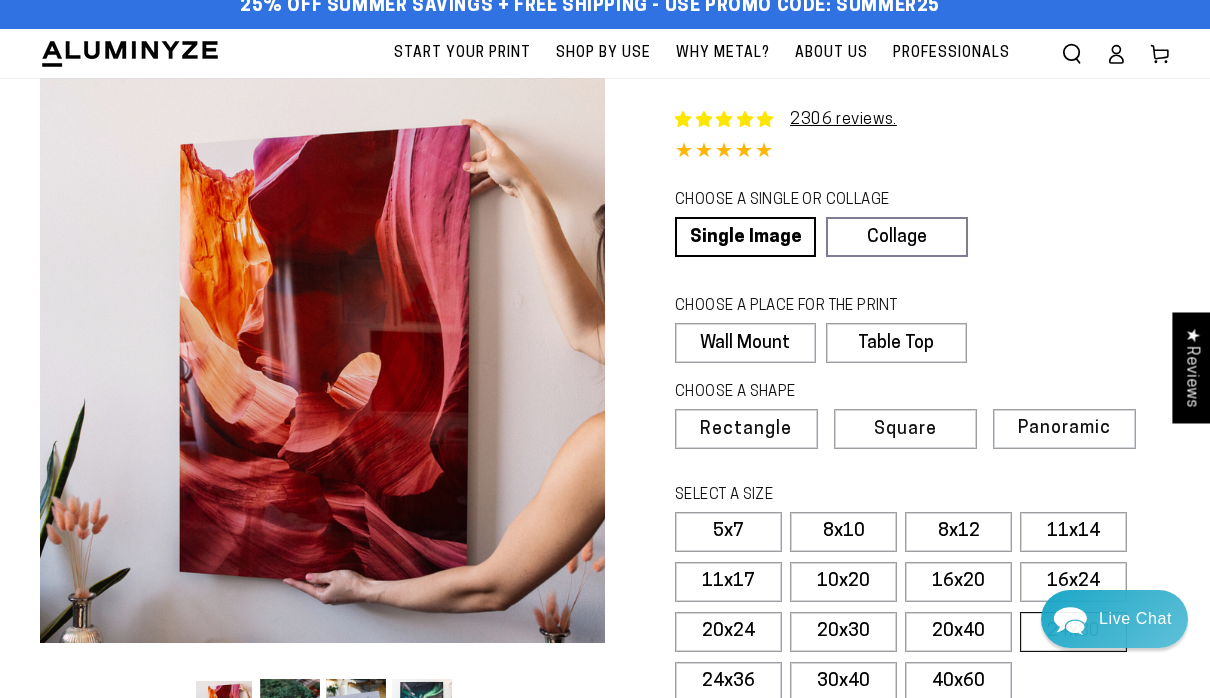 click on "24x30" at bounding box center (1073, 632) 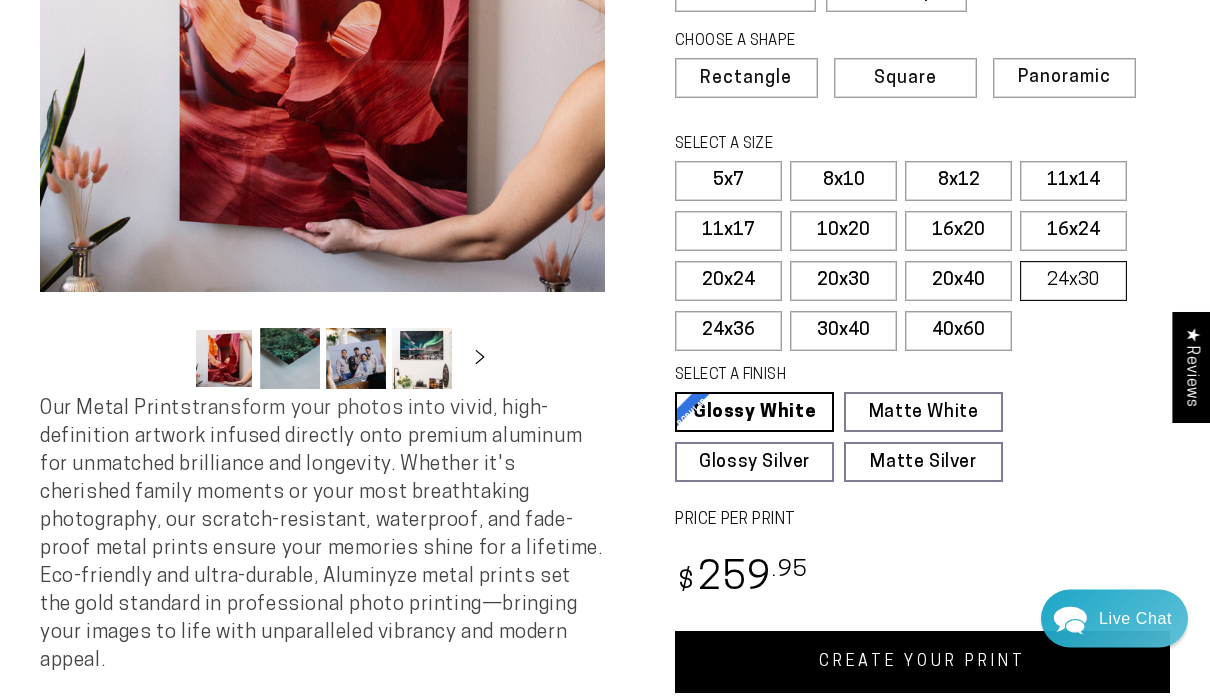 scroll, scrollTop: 373, scrollLeft: 0, axis: vertical 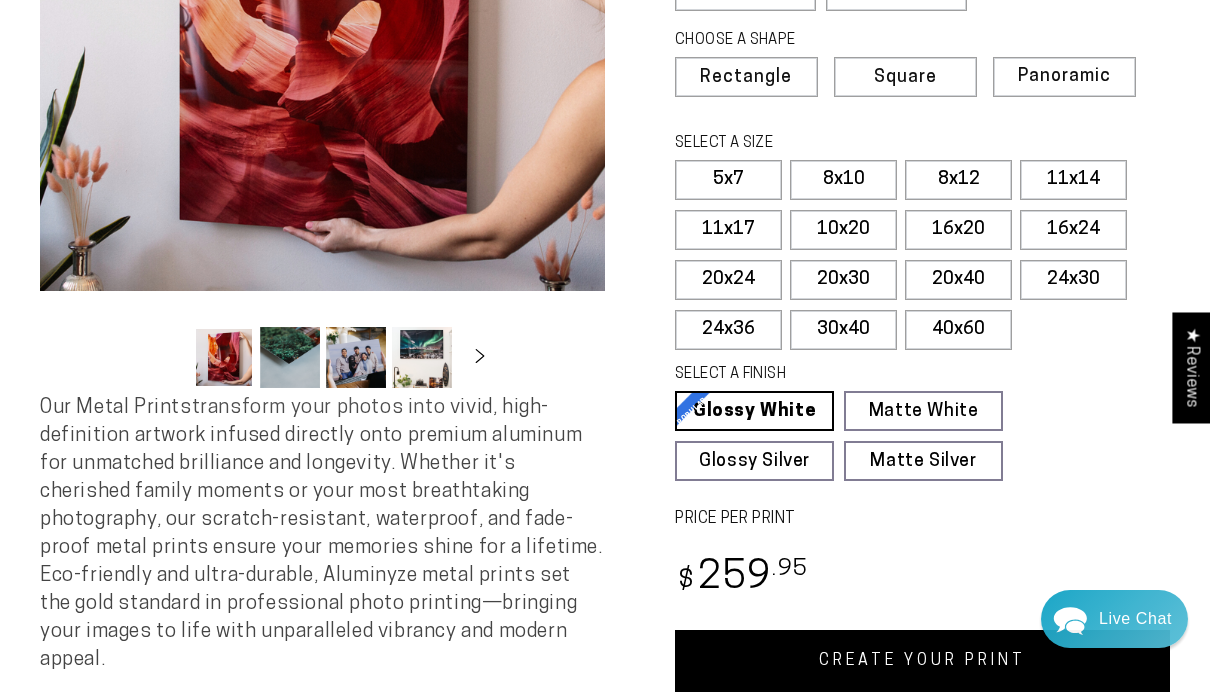 click on "CREATE YOUR PRINT" at bounding box center [922, 661] 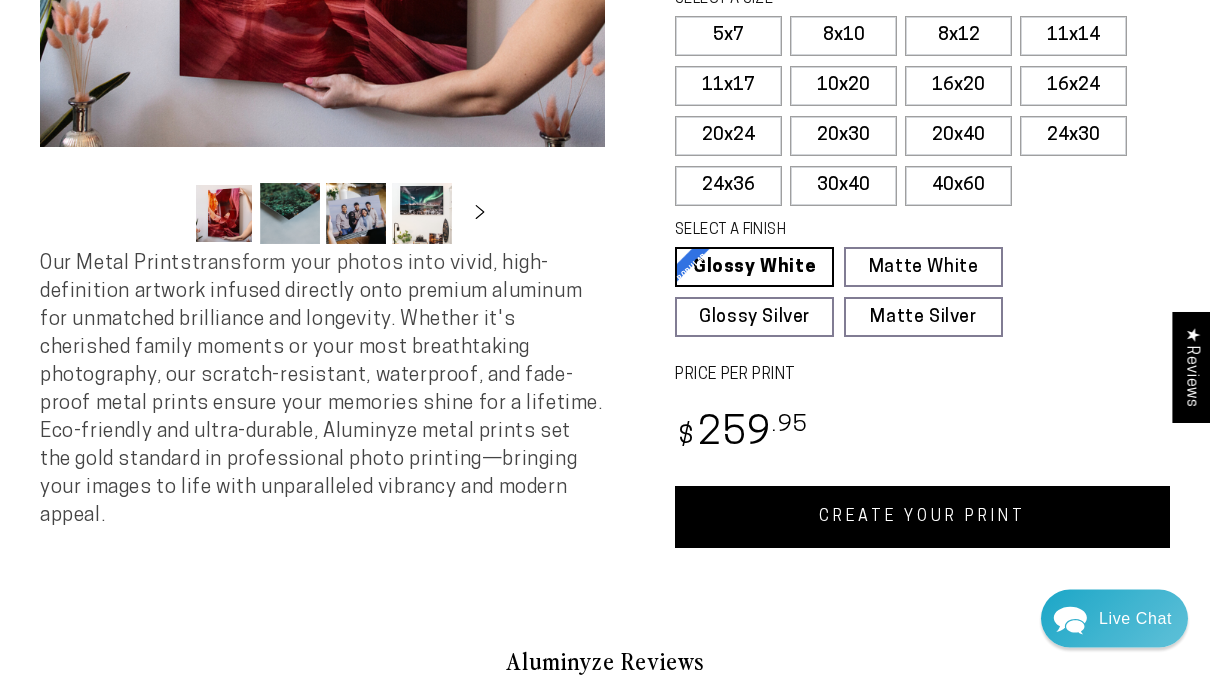 scroll, scrollTop: 517, scrollLeft: 0, axis: vertical 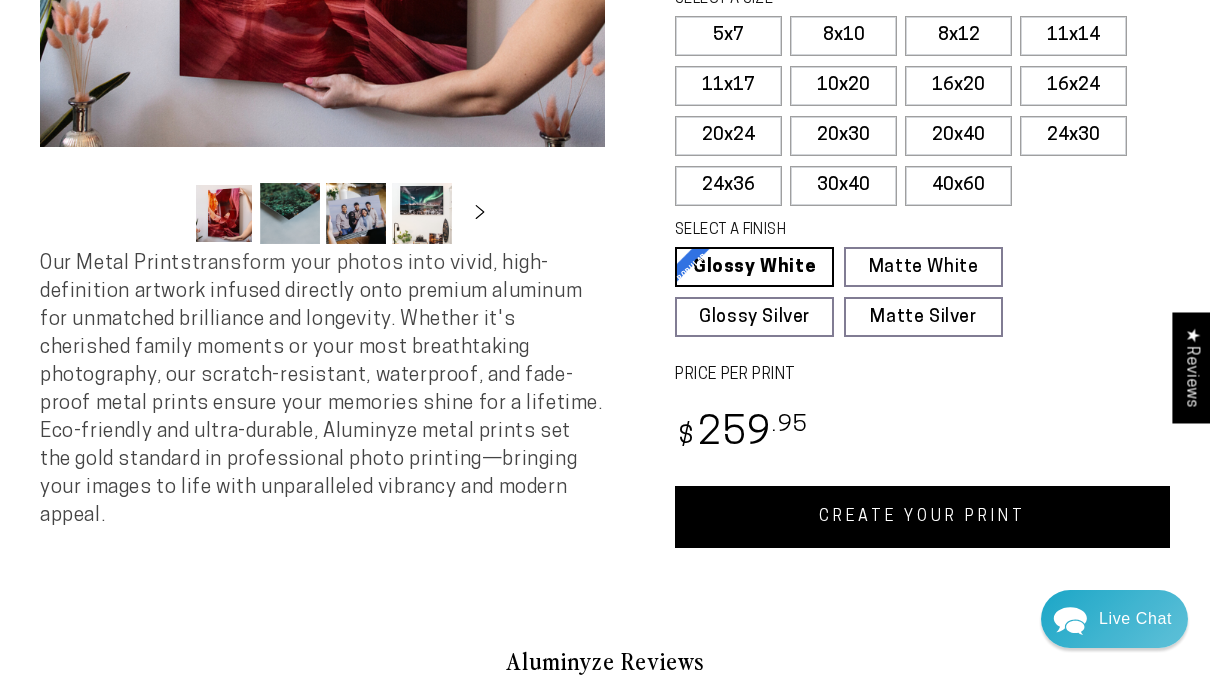 click on "CREATE YOUR PRINT" at bounding box center (922, 517) 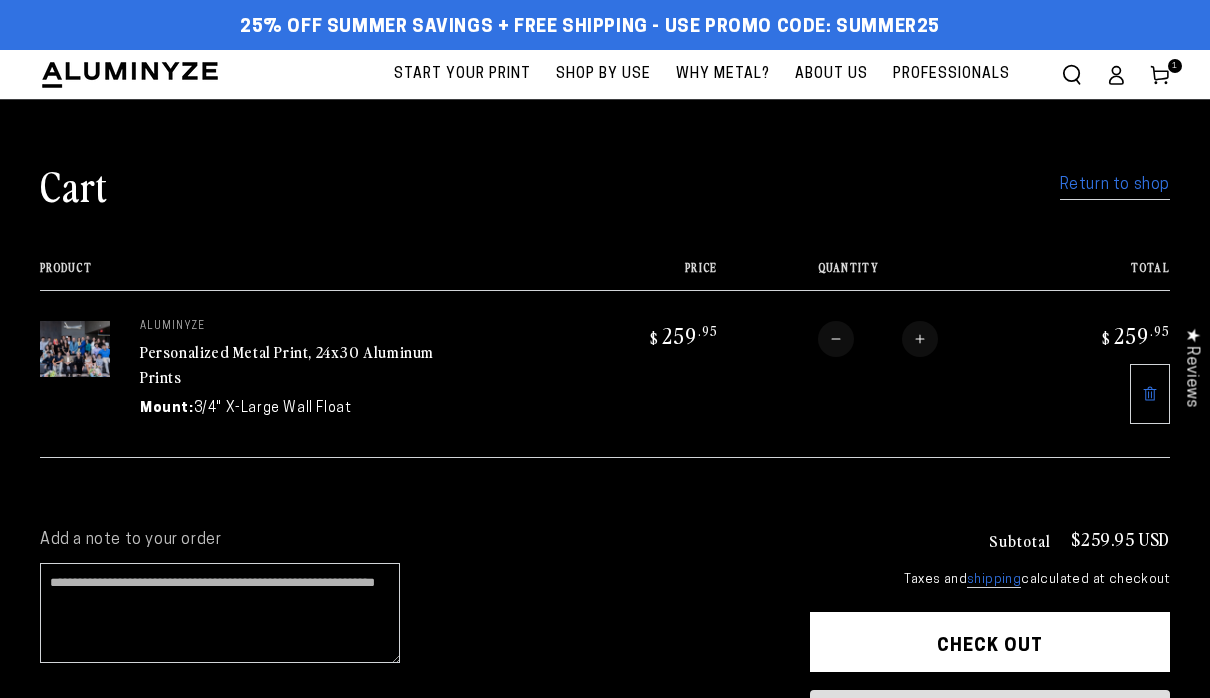 scroll, scrollTop: 0, scrollLeft: 0, axis: both 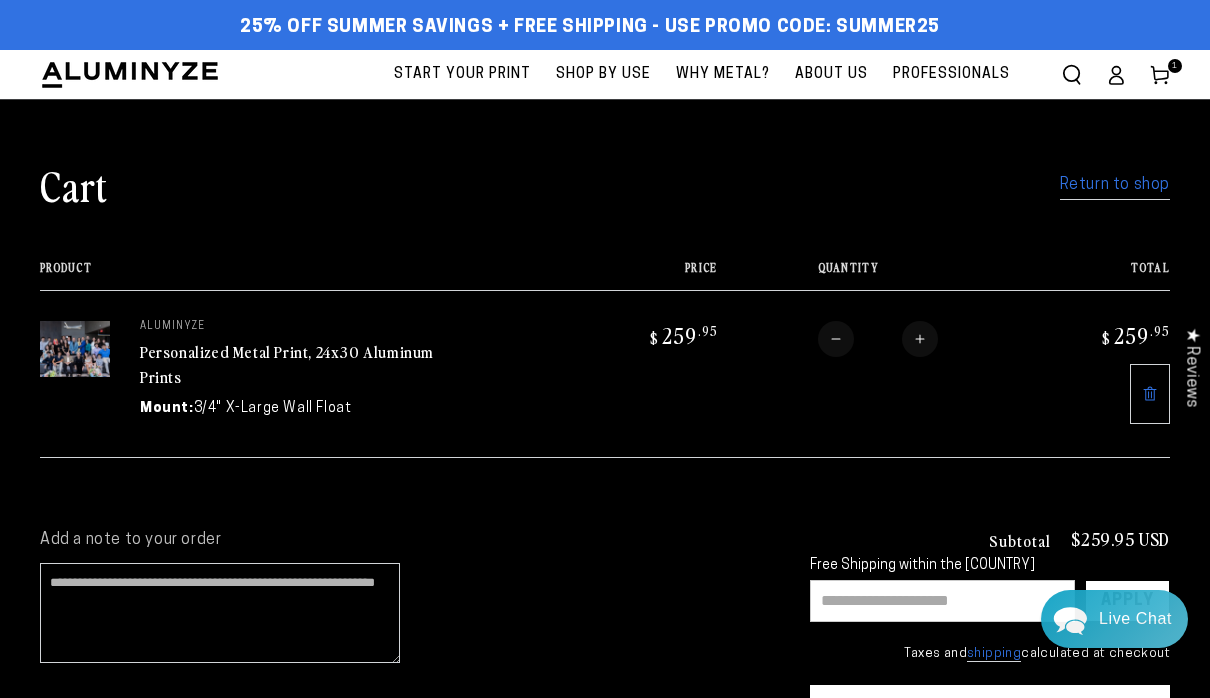 click on "Return to shop" at bounding box center [1115, 185] 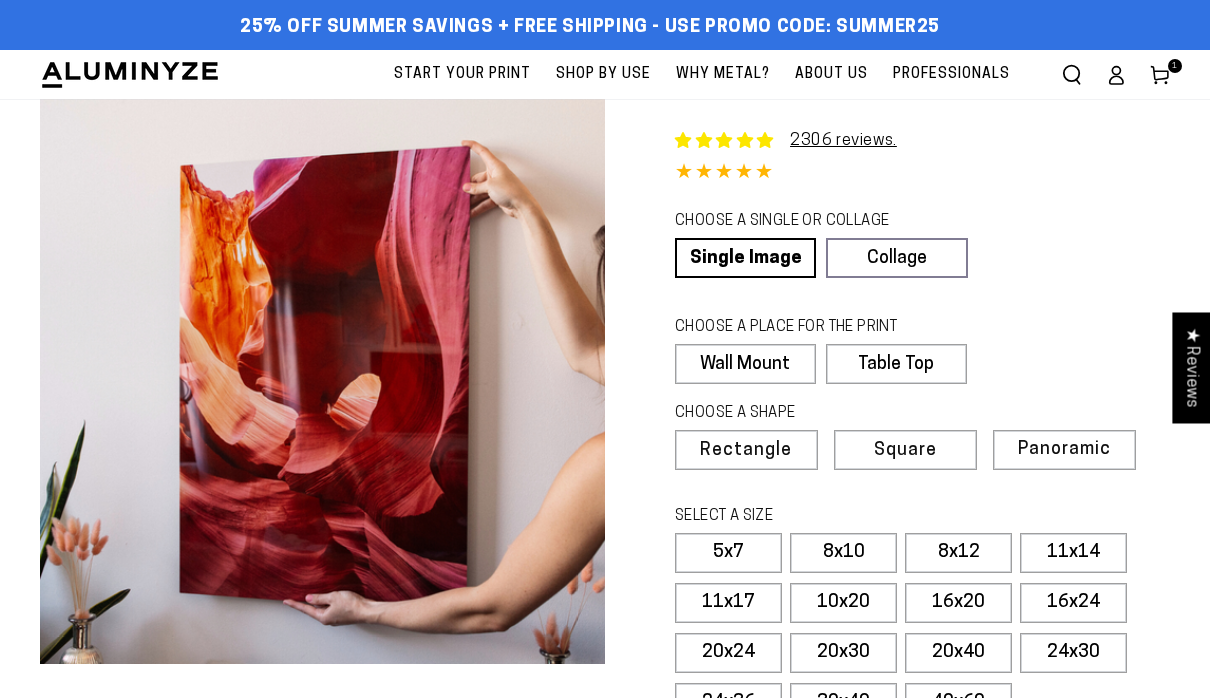 select on "**********" 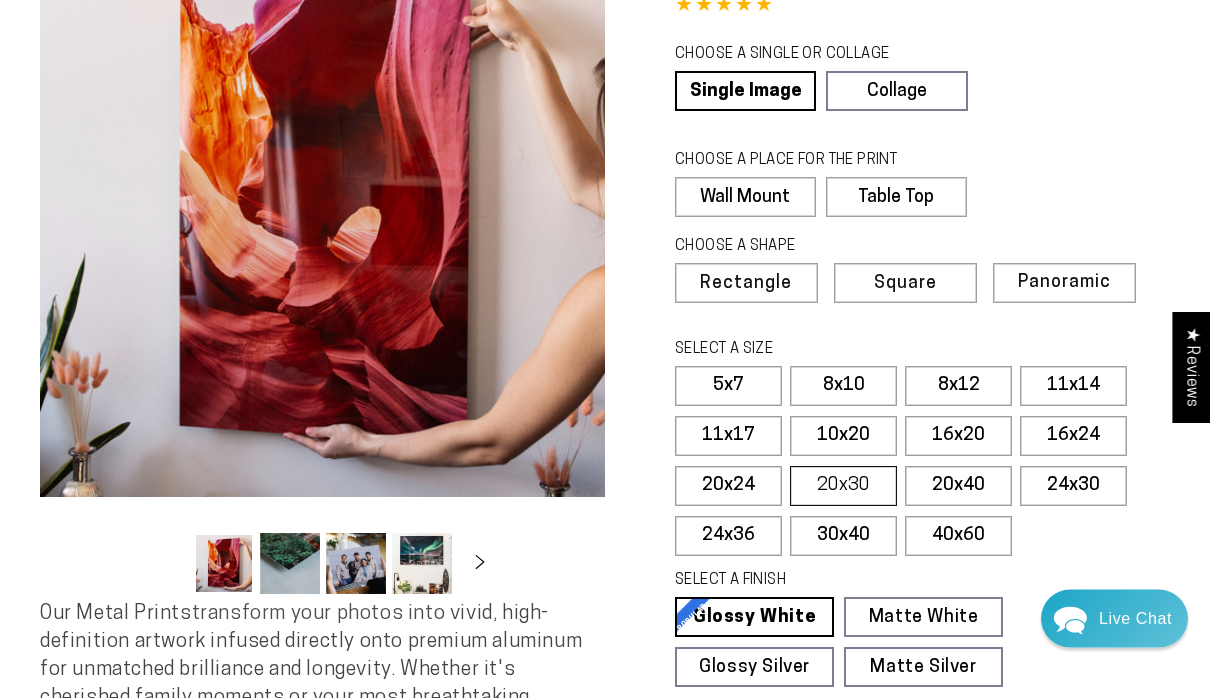 scroll, scrollTop: 167, scrollLeft: 0, axis: vertical 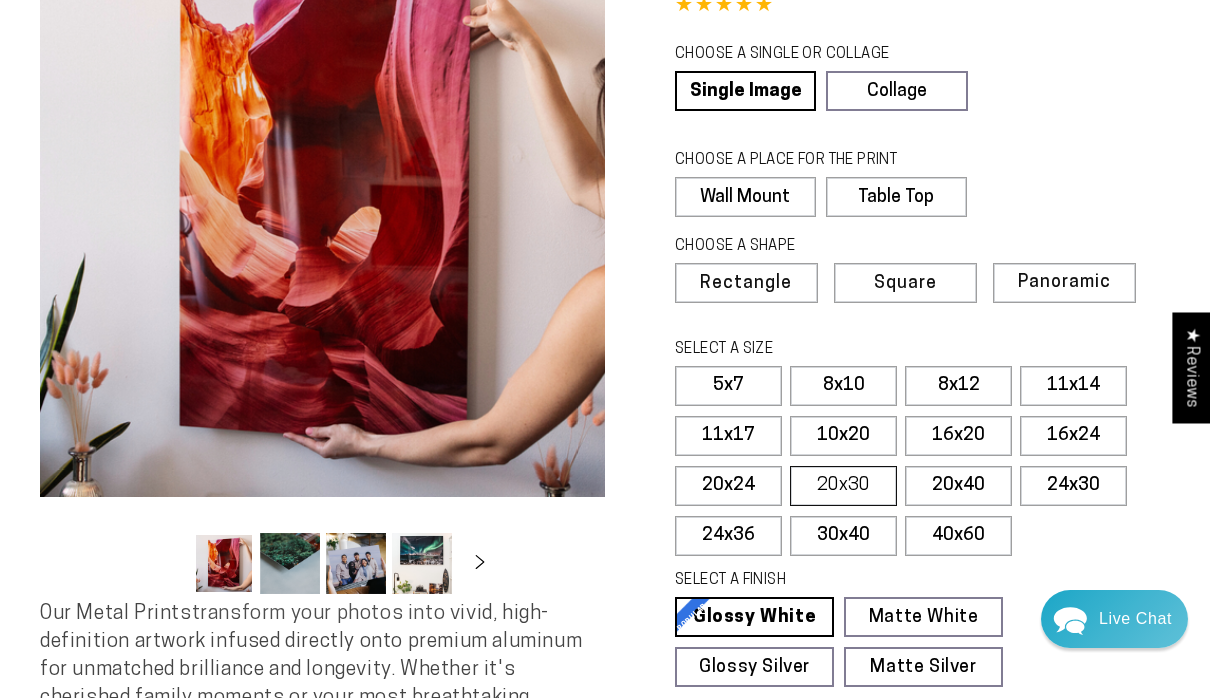click on "20x30" at bounding box center [843, 486] 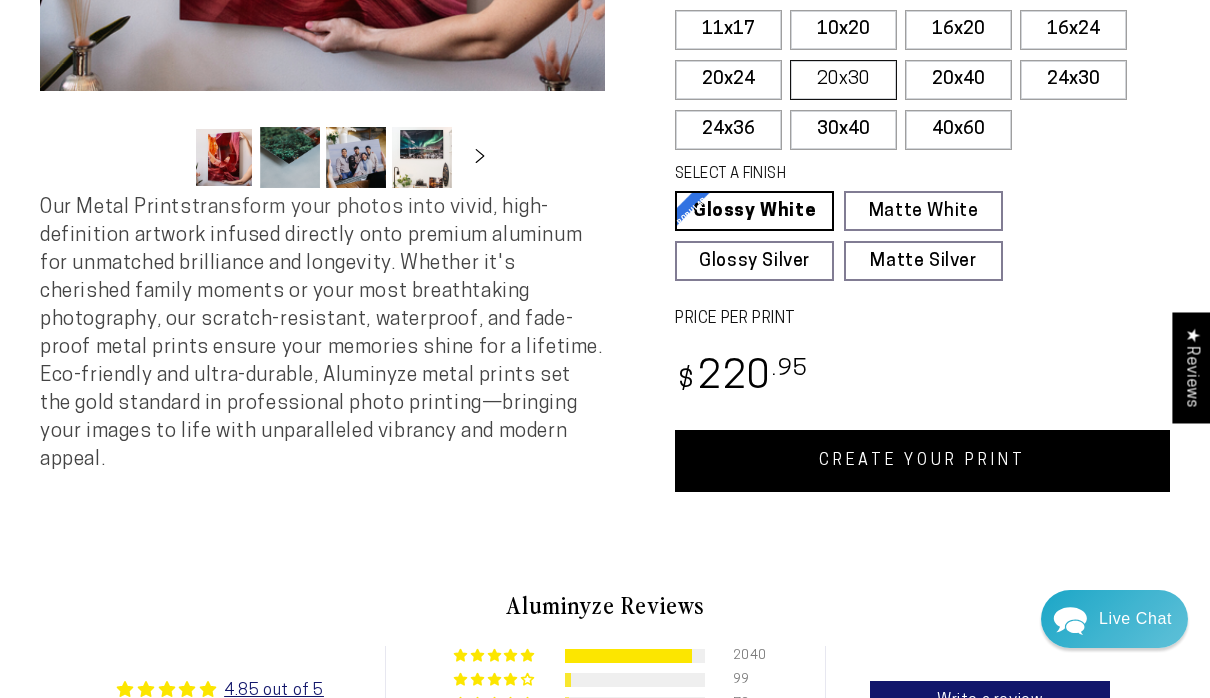 scroll, scrollTop: 577, scrollLeft: 0, axis: vertical 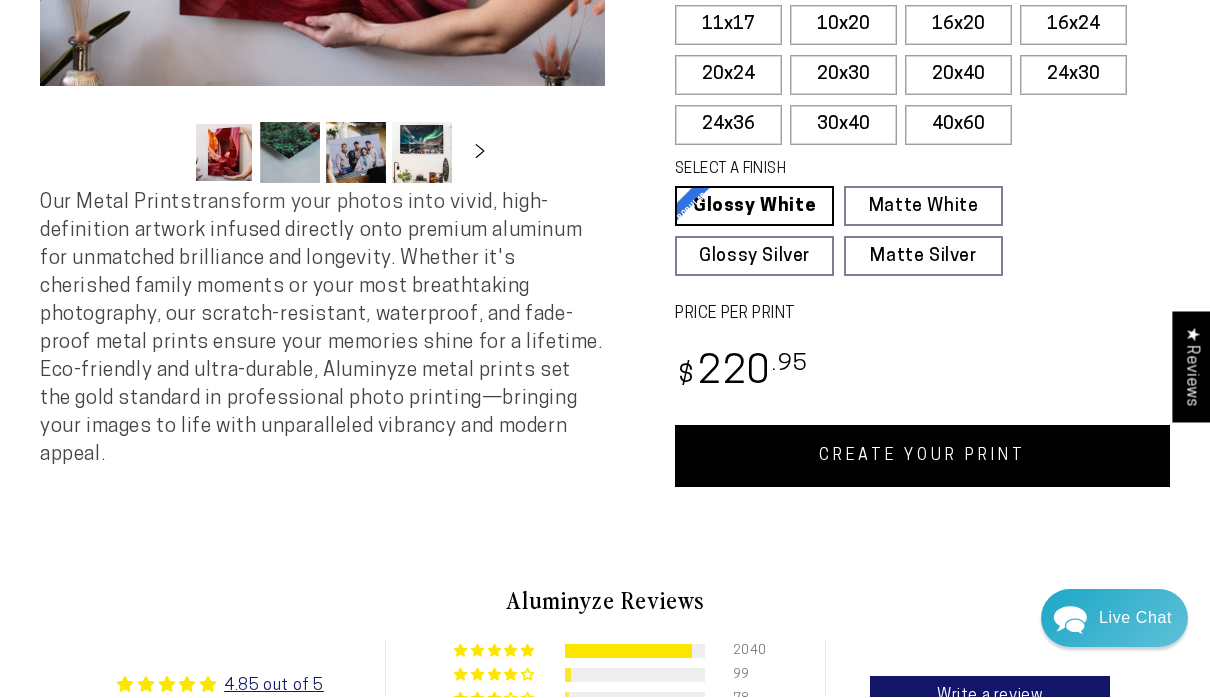 click on "CREATE YOUR PRINT" at bounding box center (922, 457) 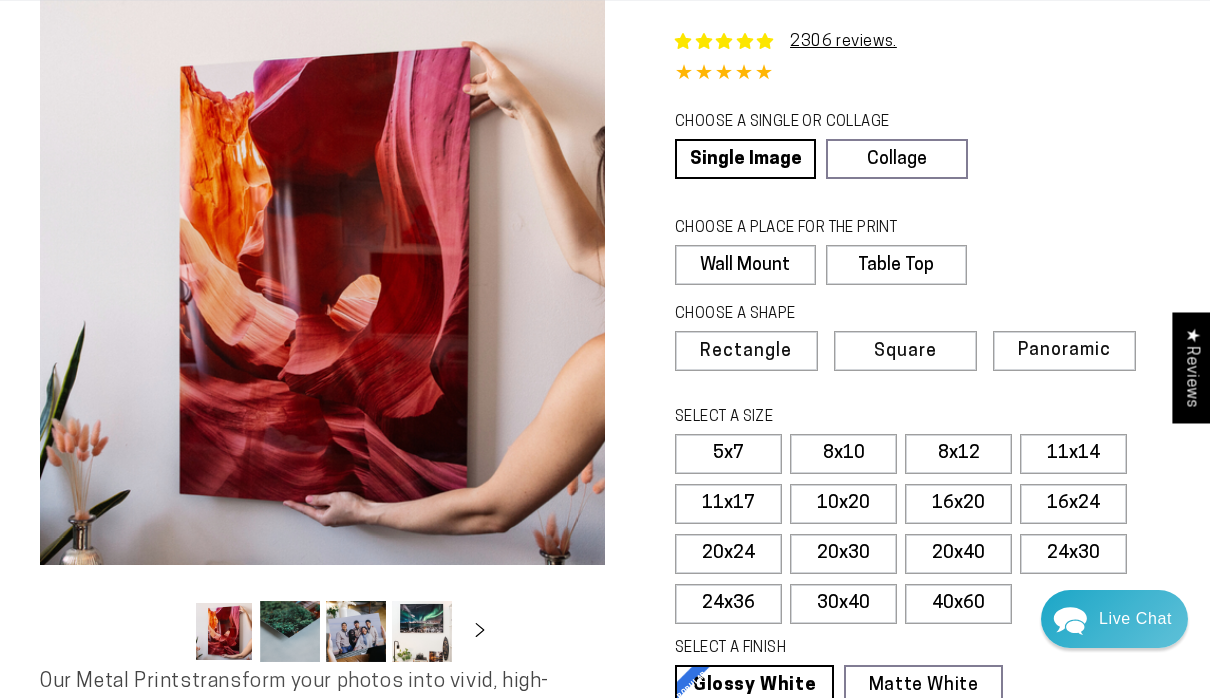 scroll, scrollTop: 578, scrollLeft: 0, axis: vertical 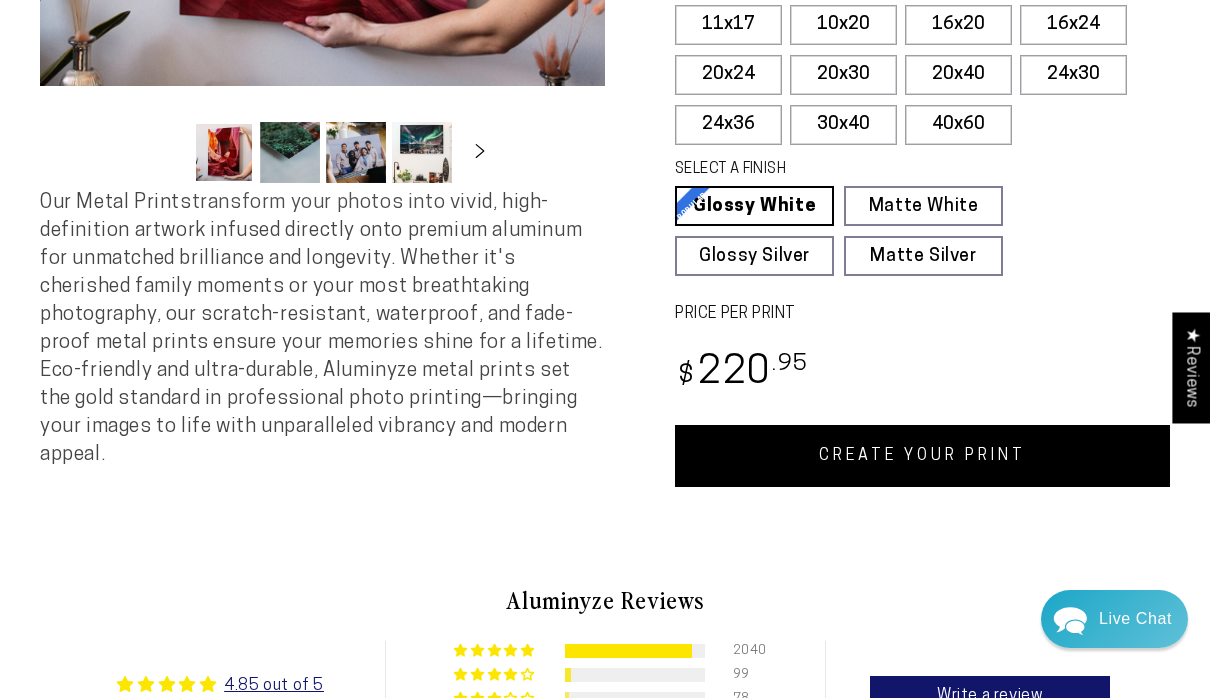 click on "CREATE YOUR PRINT" at bounding box center [922, 456] 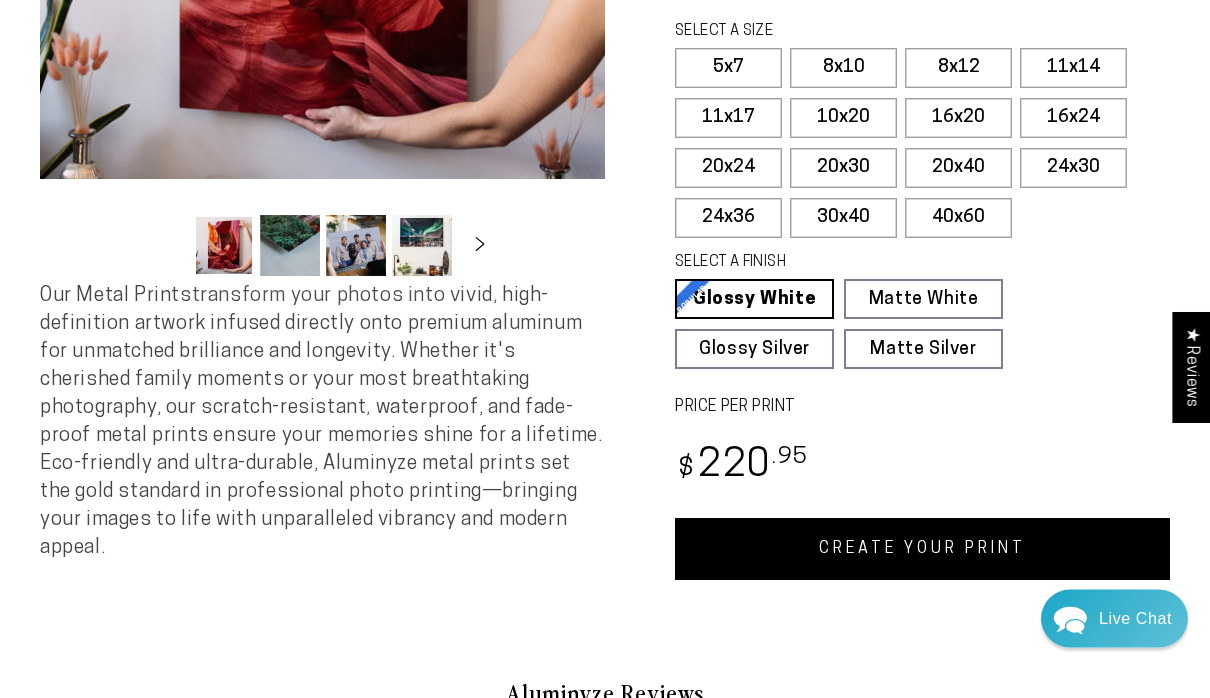 scroll, scrollTop: 500, scrollLeft: 0, axis: vertical 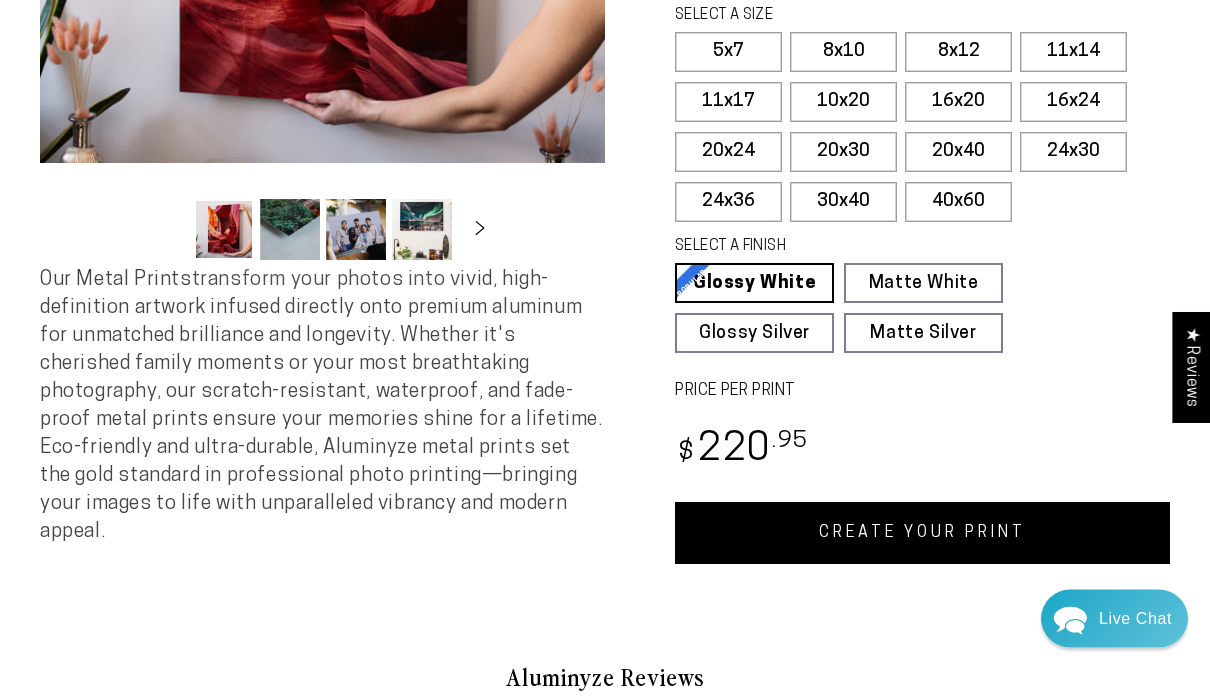 click on "CREATE YOUR PRINT" at bounding box center (922, 534) 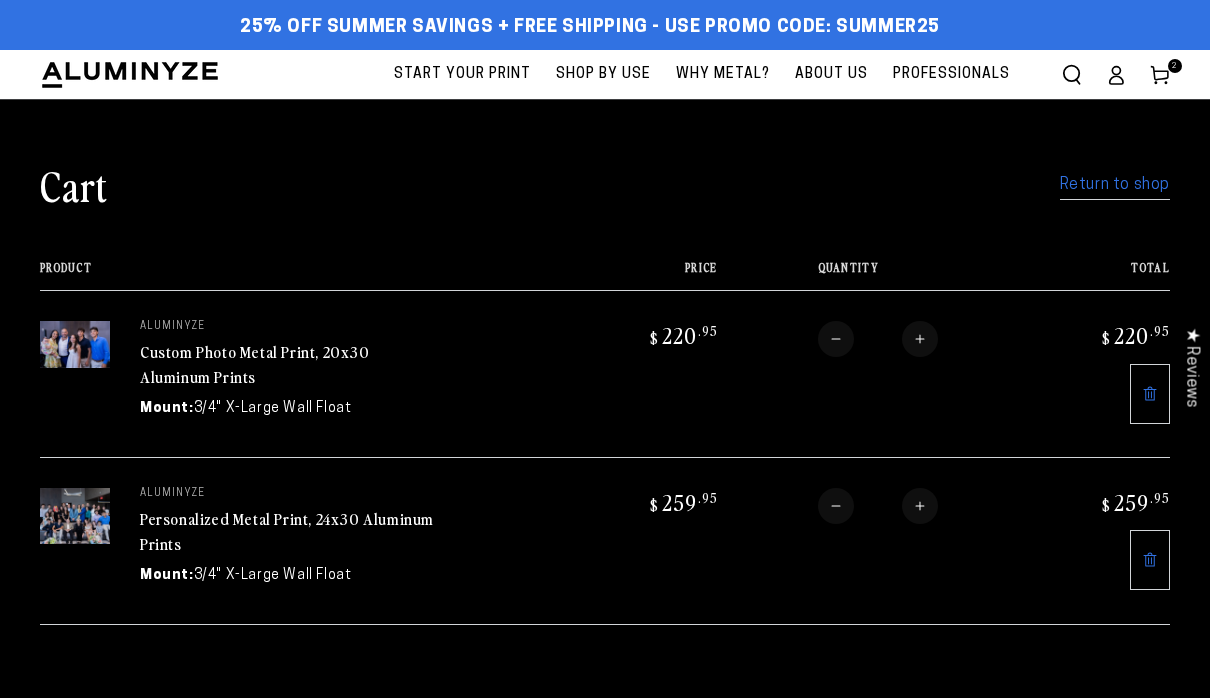 scroll, scrollTop: 0, scrollLeft: 0, axis: both 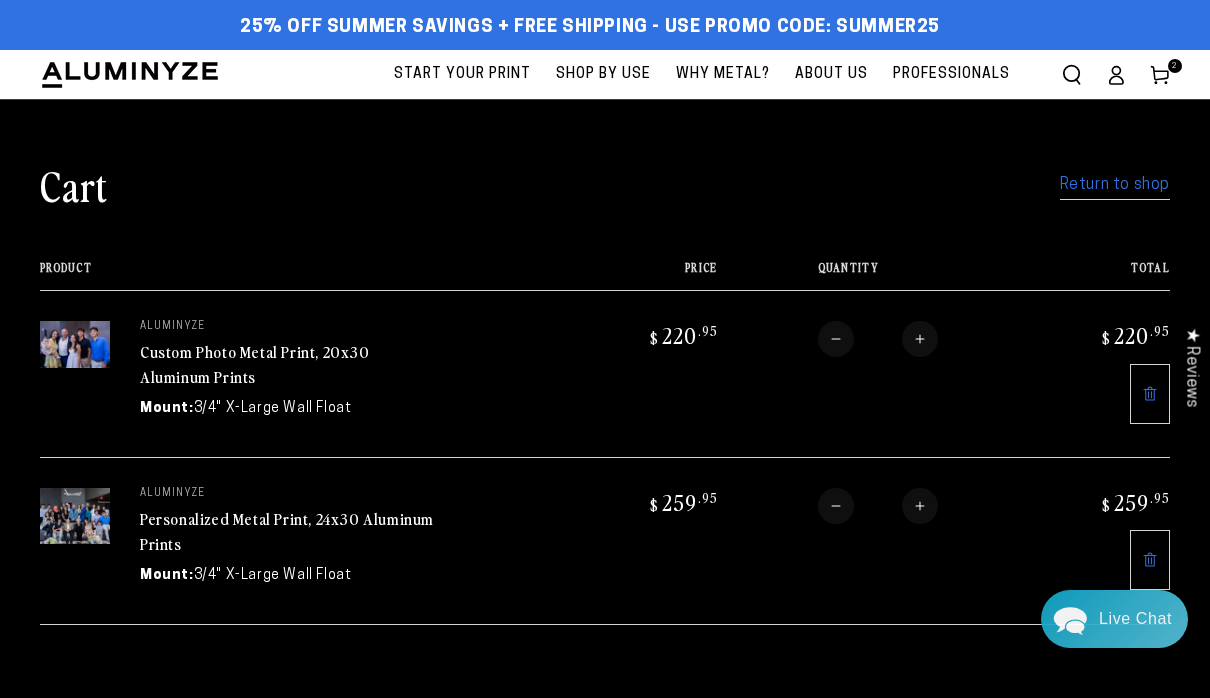 click on "Return to shop" at bounding box center (1115, 185) 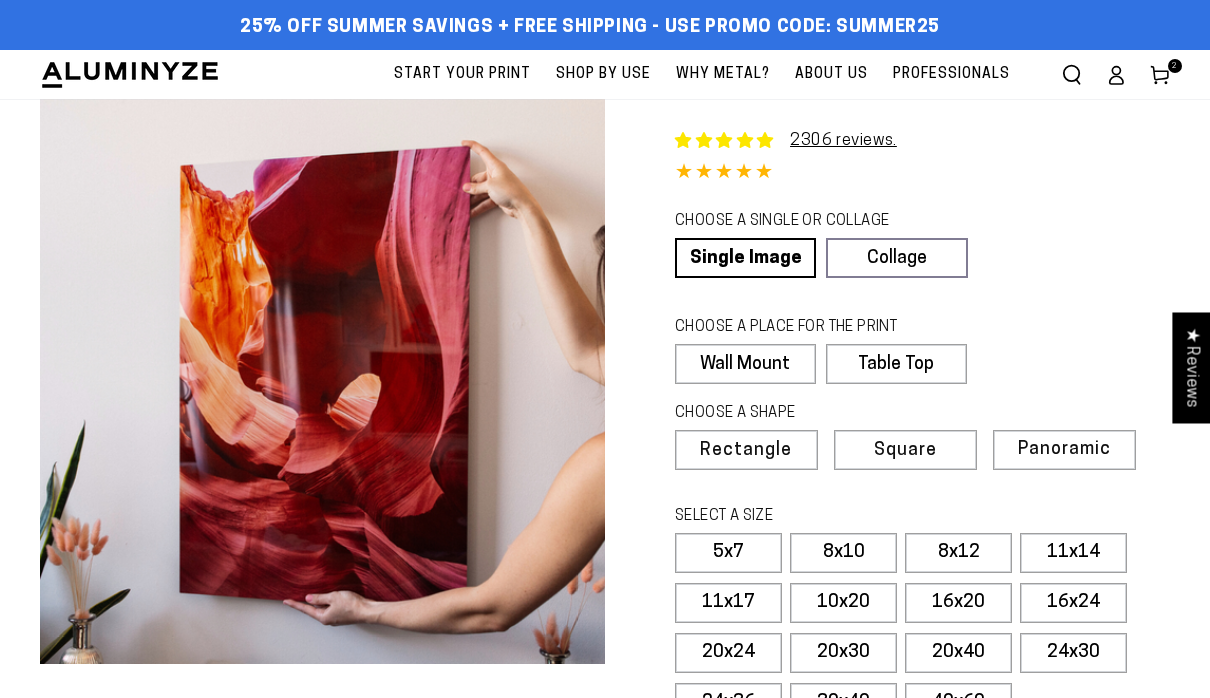 select on "**********" 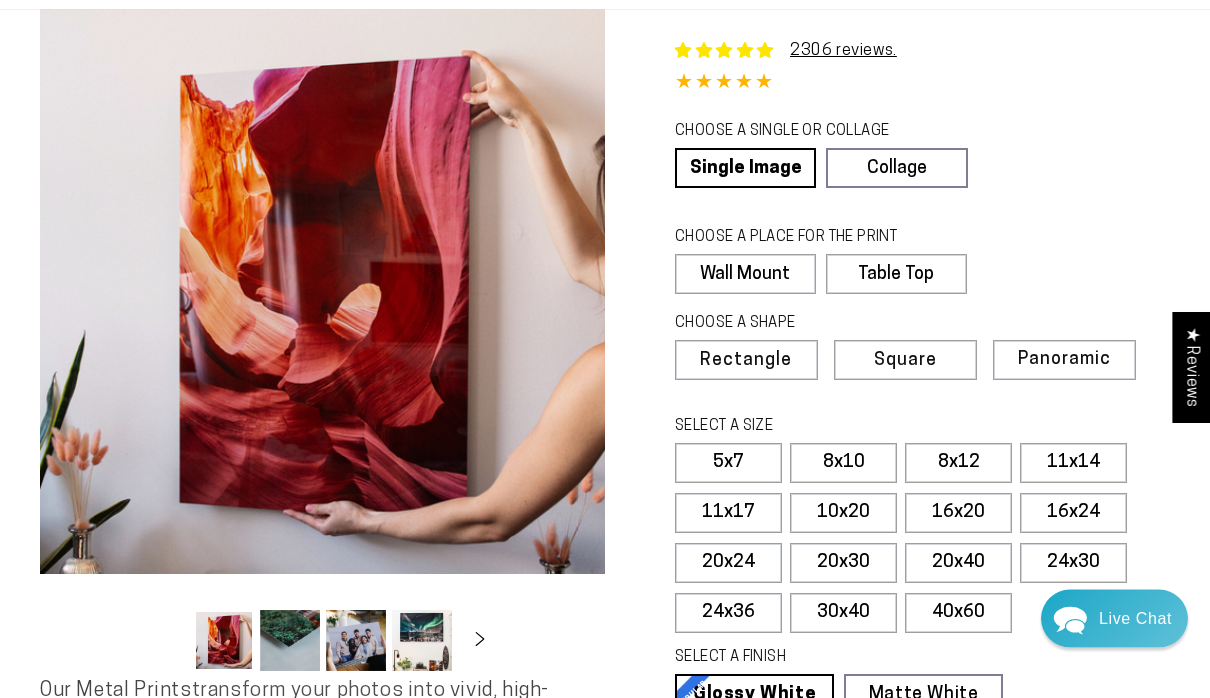 scroll, scrollTop: 90, scrollLeft: 0, axis: vertical 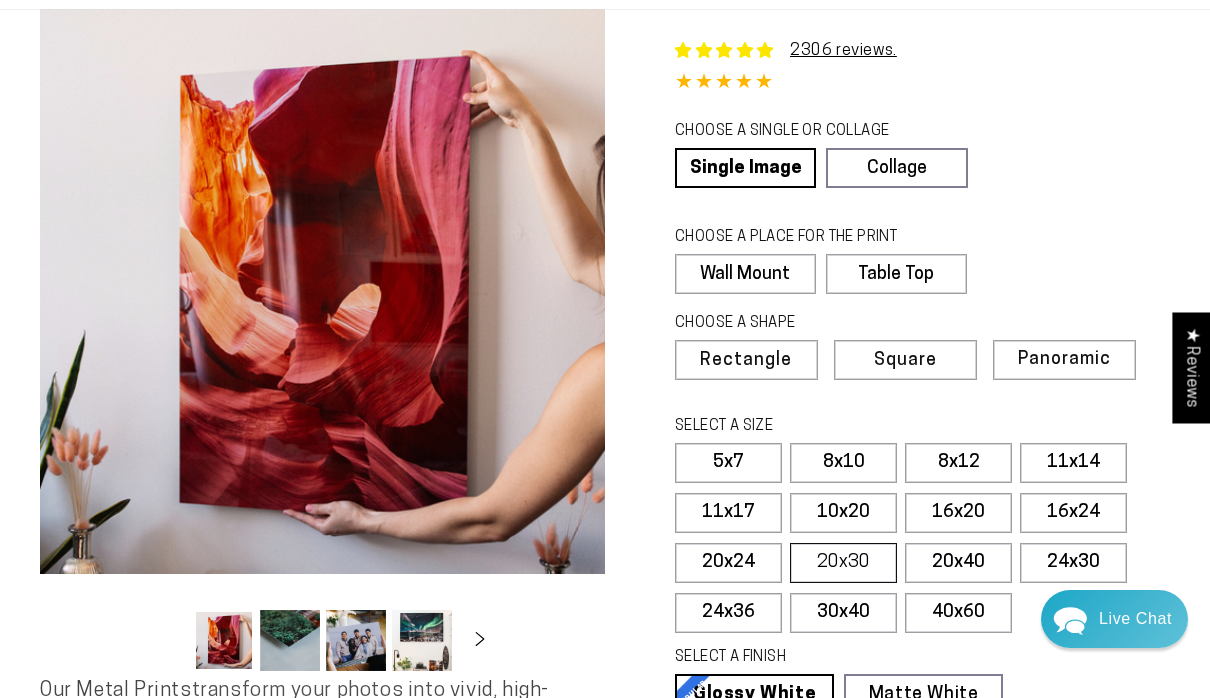 click on "20x30" at bounding box center (843, 563) 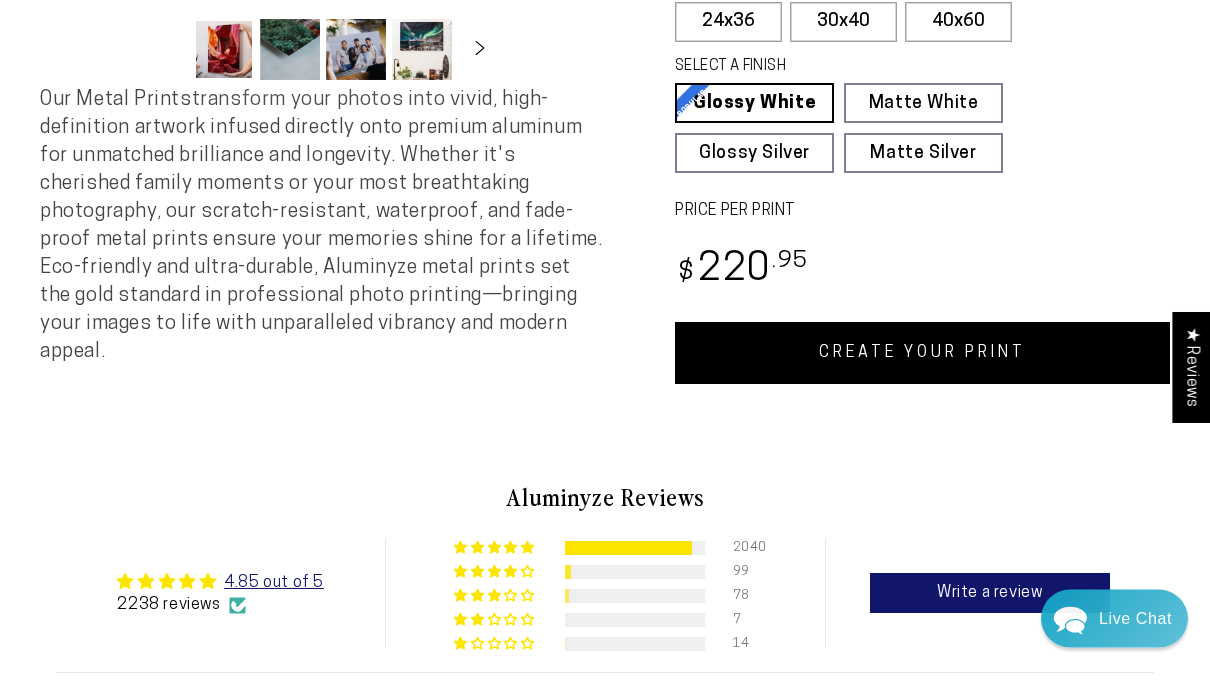 scroll, scrollTop: 699, scrollLeft: 0, axis: vertical 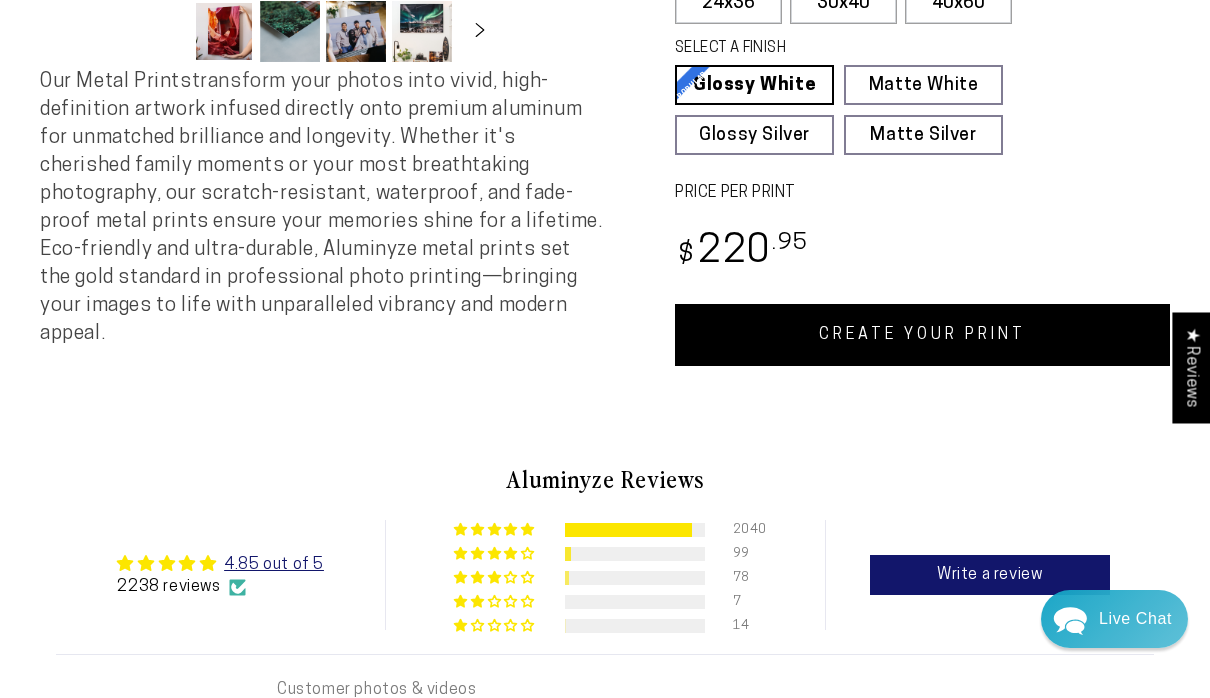 click on "CREATE YOUR PRINT" at bounding box center (922, 335) 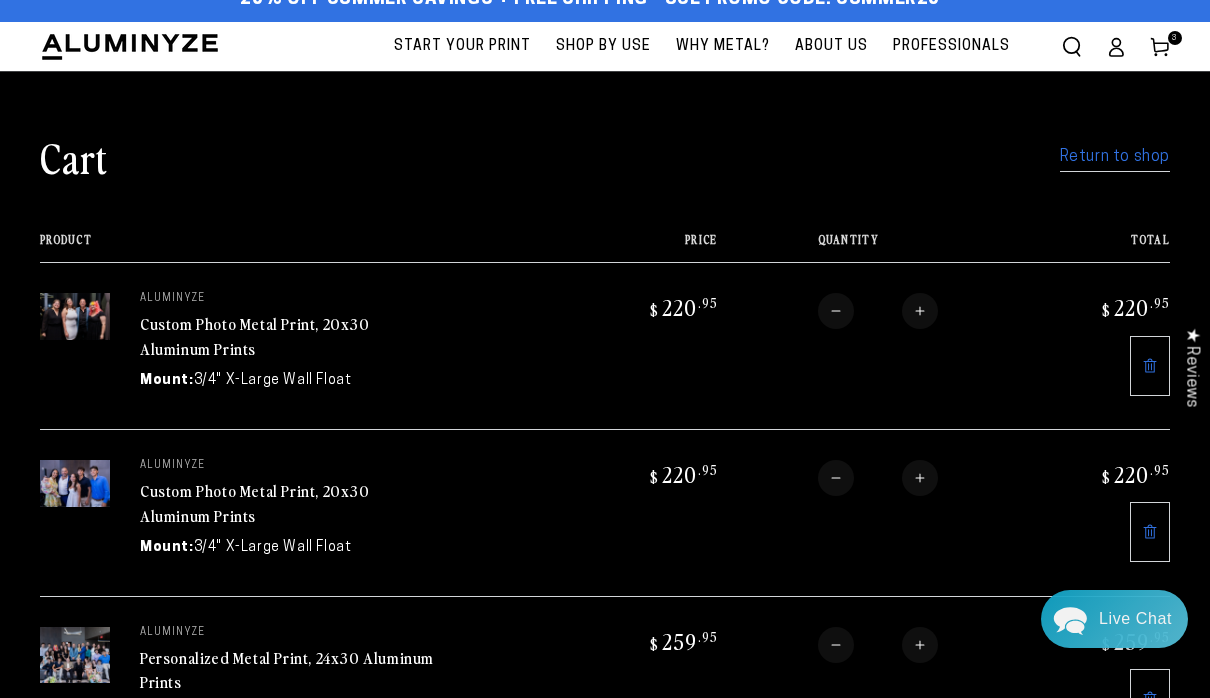 scroll, scrollTop: 31, scrollLeft: 0, axis: vertical 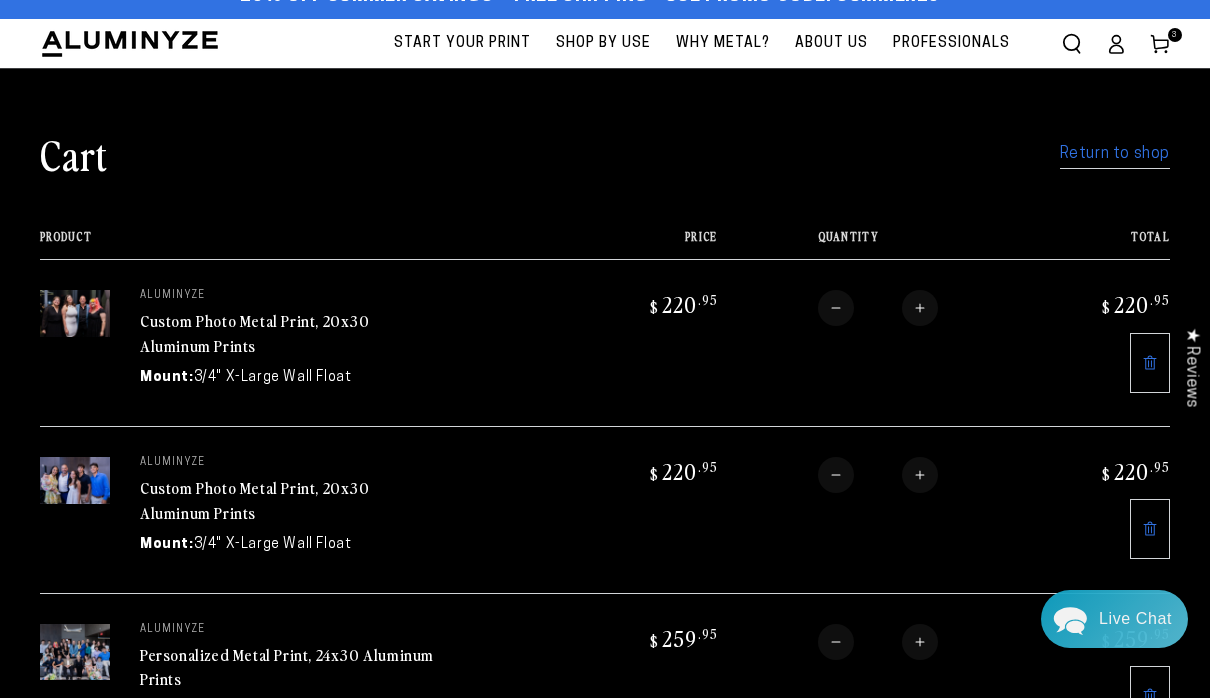 click on "Return to shop" at bounding box center (1115, 154) 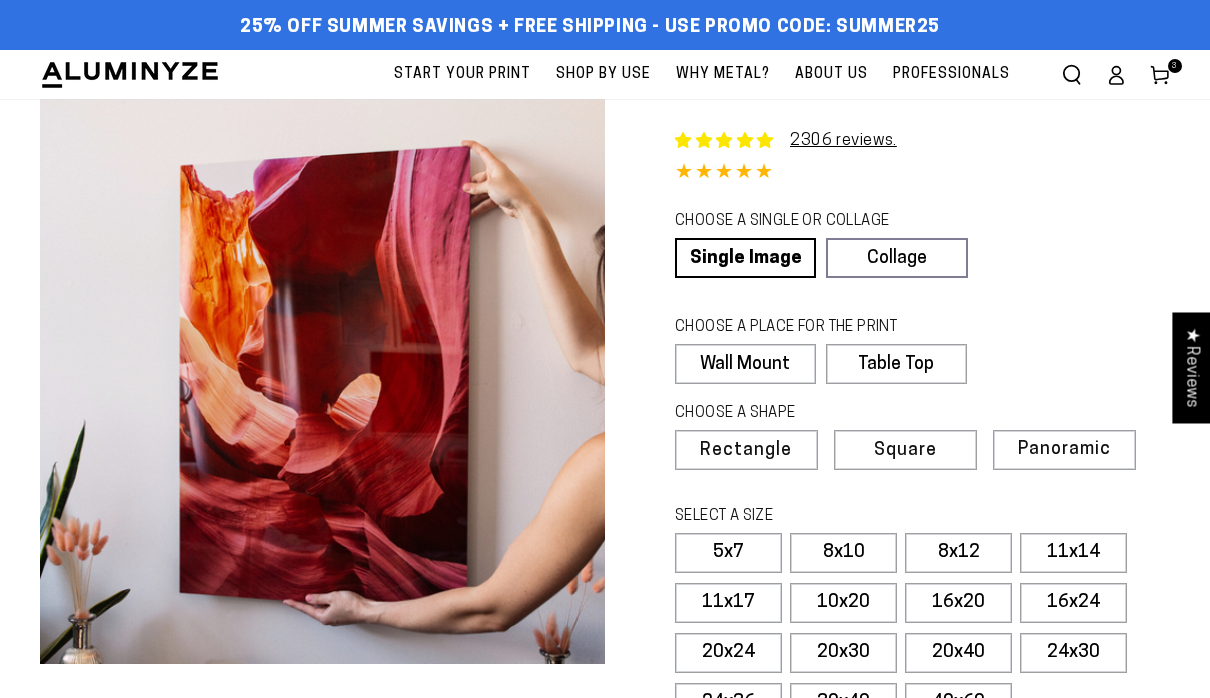 select on "**********" 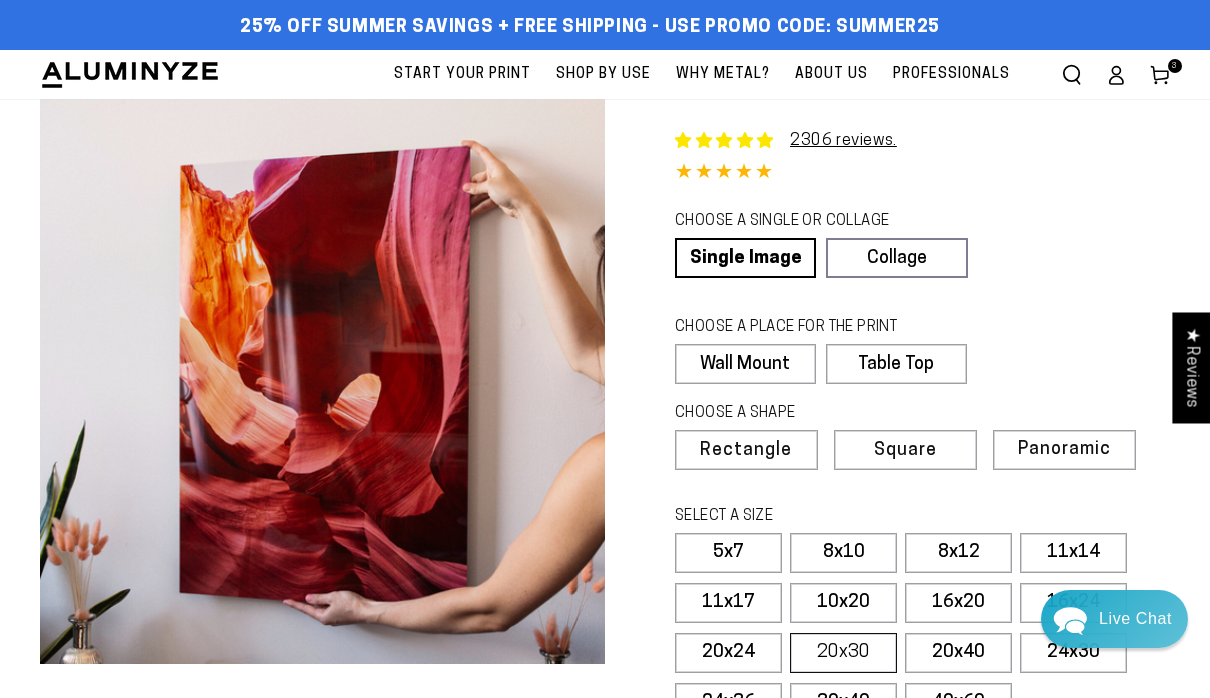 click on "20x30" at bounding box center (843, 653) 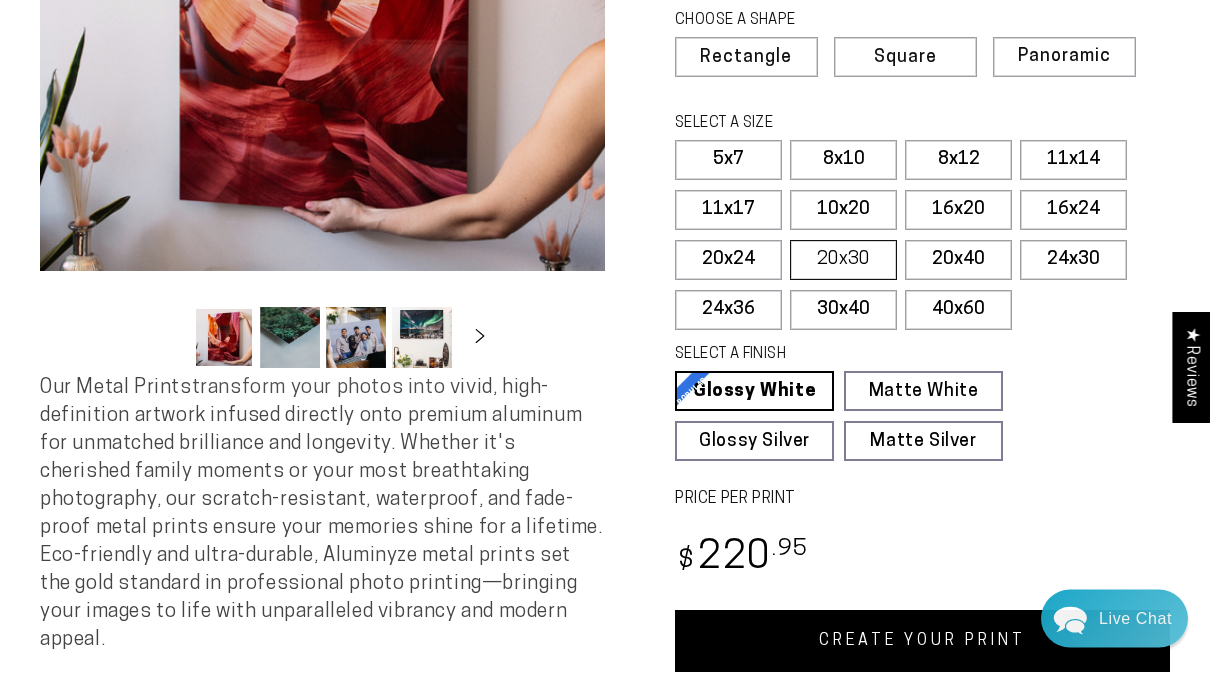 scroll, scrollTop: 409, scrollLeft: 0, axis: vertical 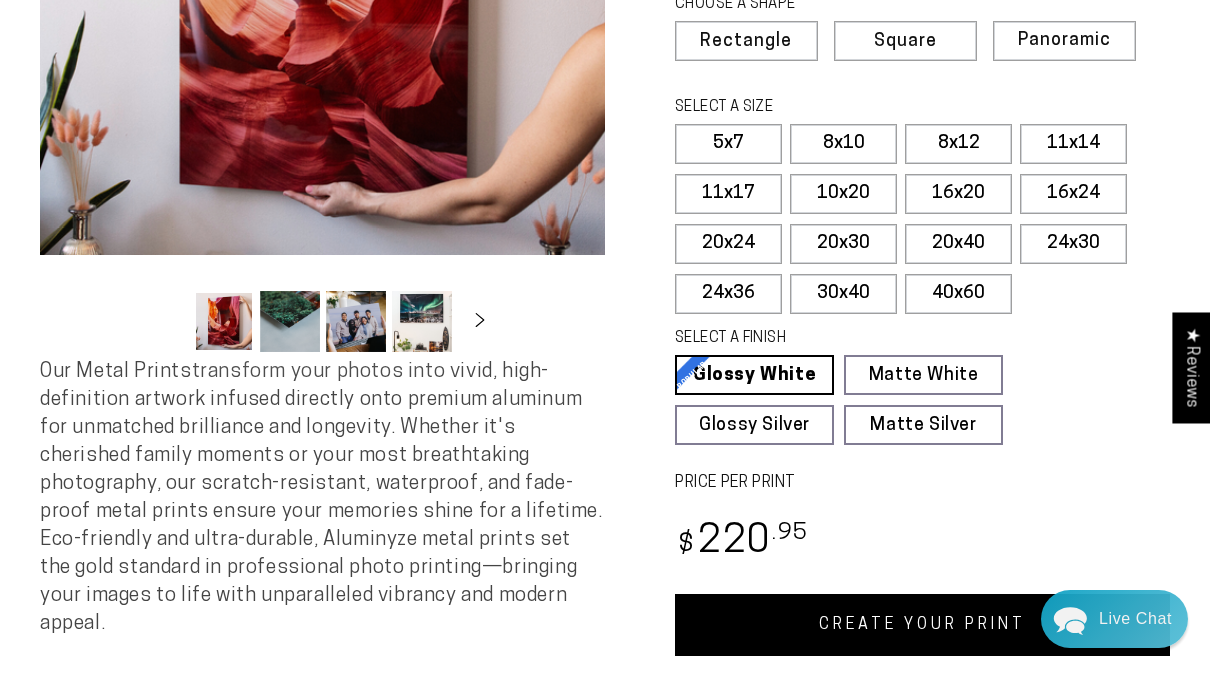 click on "CREATE YOUR PRINT" at bounding box center (922, 625) 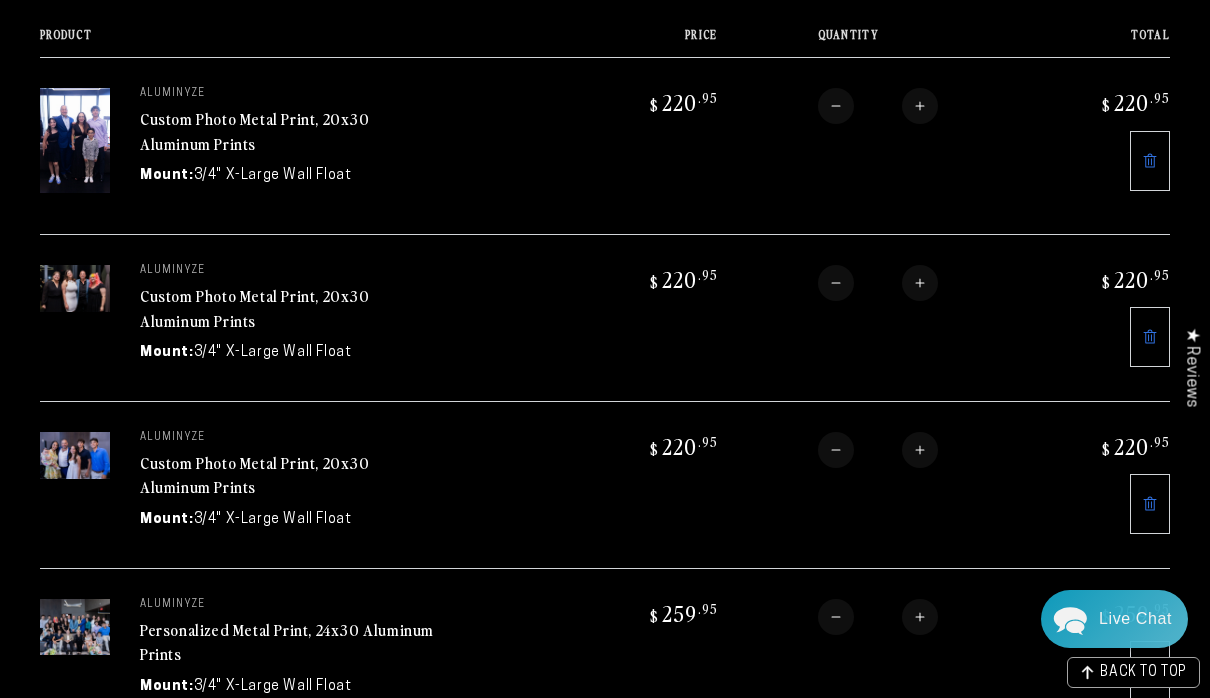 scroll, scrollTop: 232, scrollLeft: 0, axis: vertical 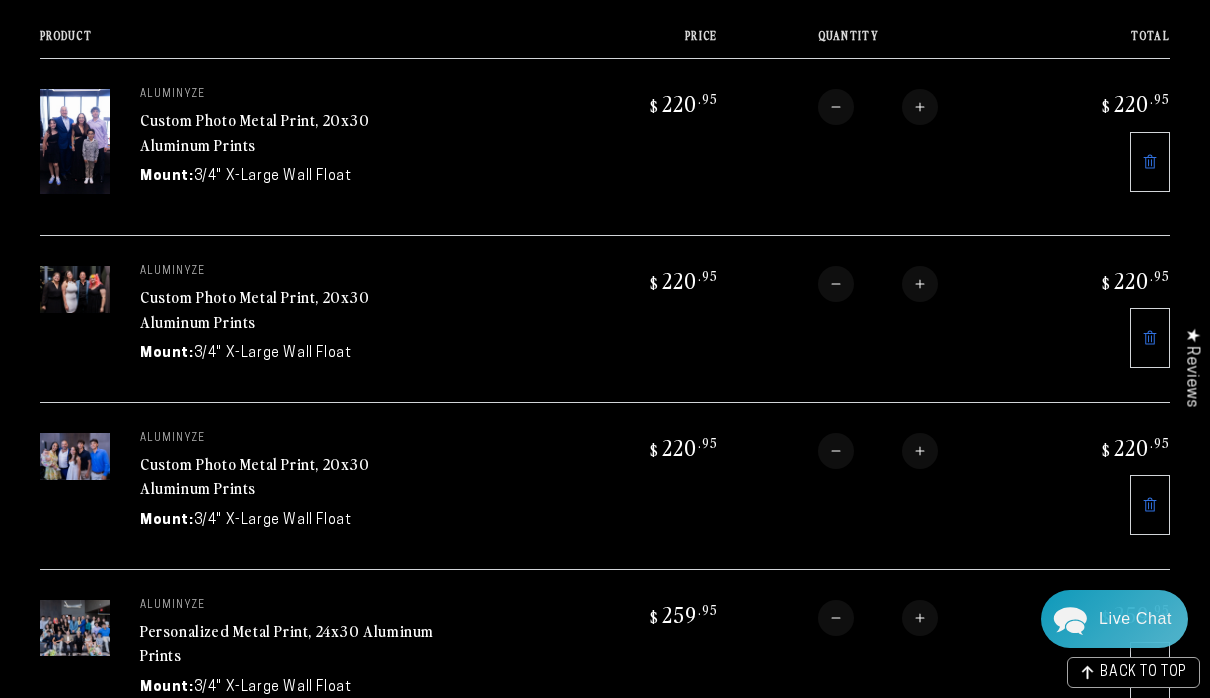 click at bounding box center (75, 141) 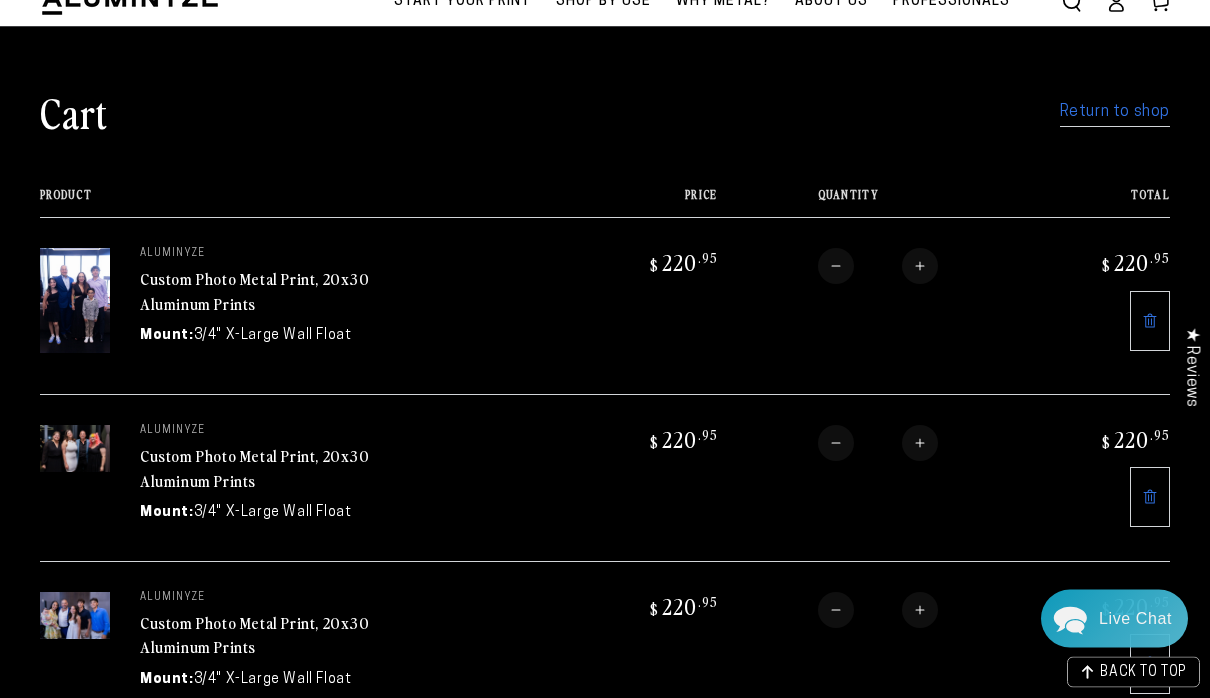 scroll, scrollTop: 0, scrollLeft: 0, axis: both 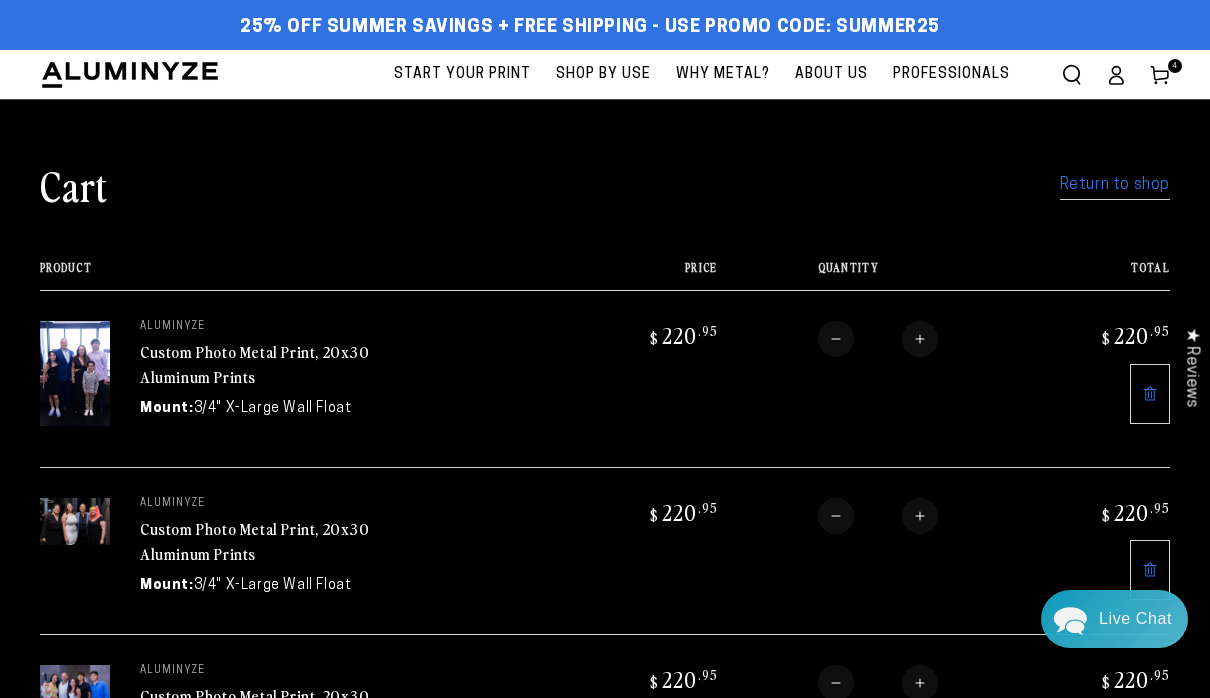 click on "Return to shop" at bounding box center [1115, 185] 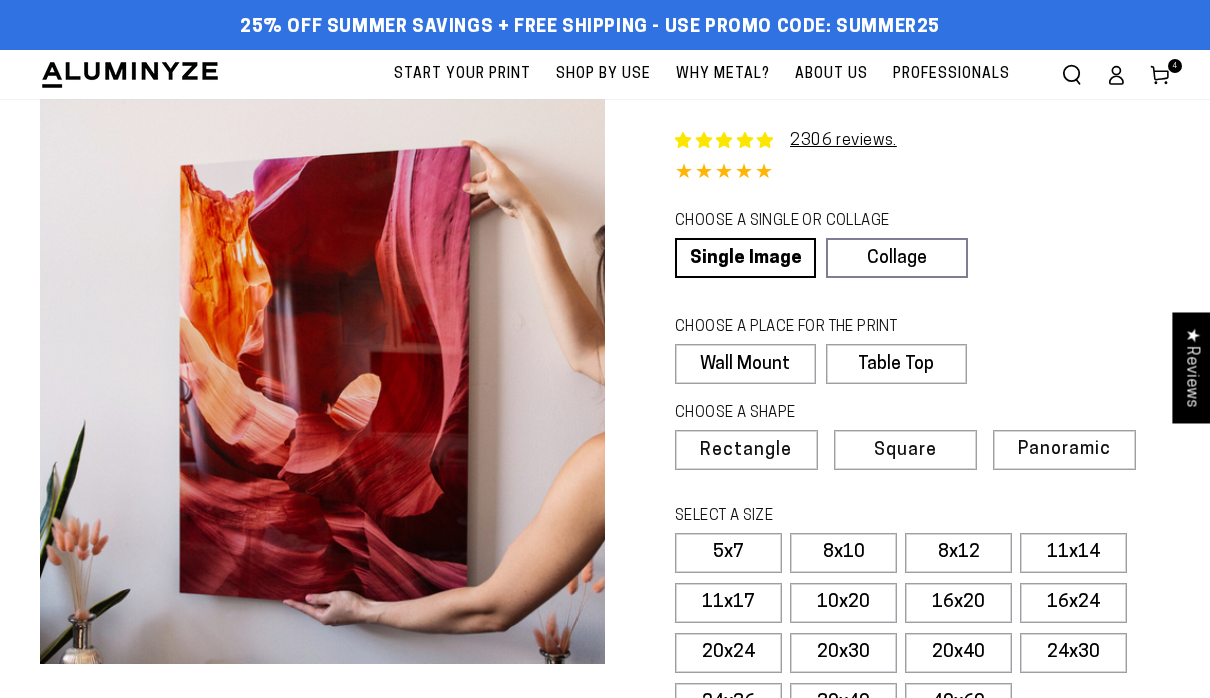 select on "**********" 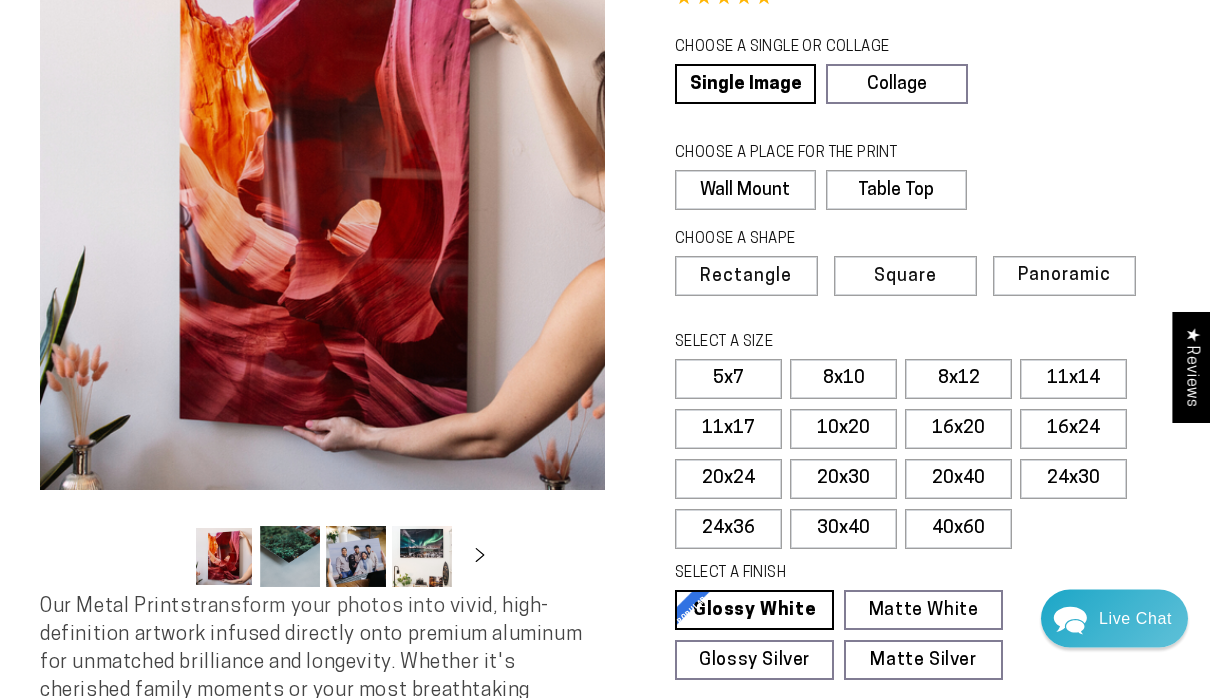 scroll, scrollTop: 173, scrollLeft: 0, axis: vertical 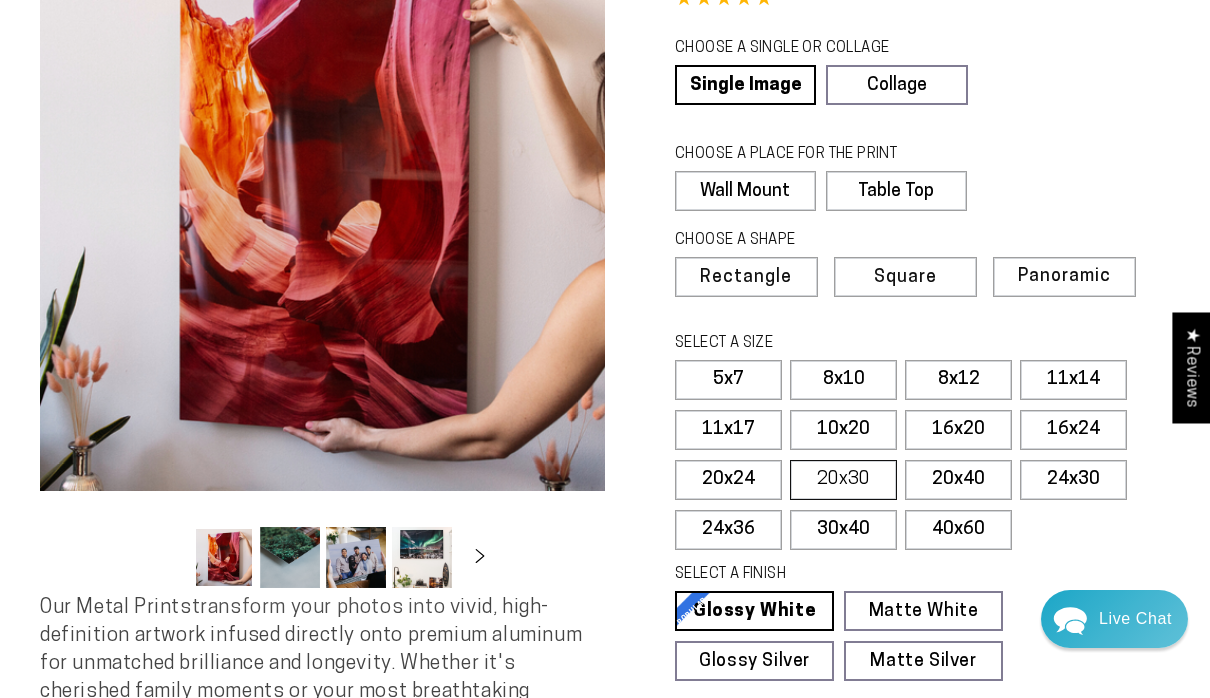 click on "20x30" at bounding box center (843, 480) 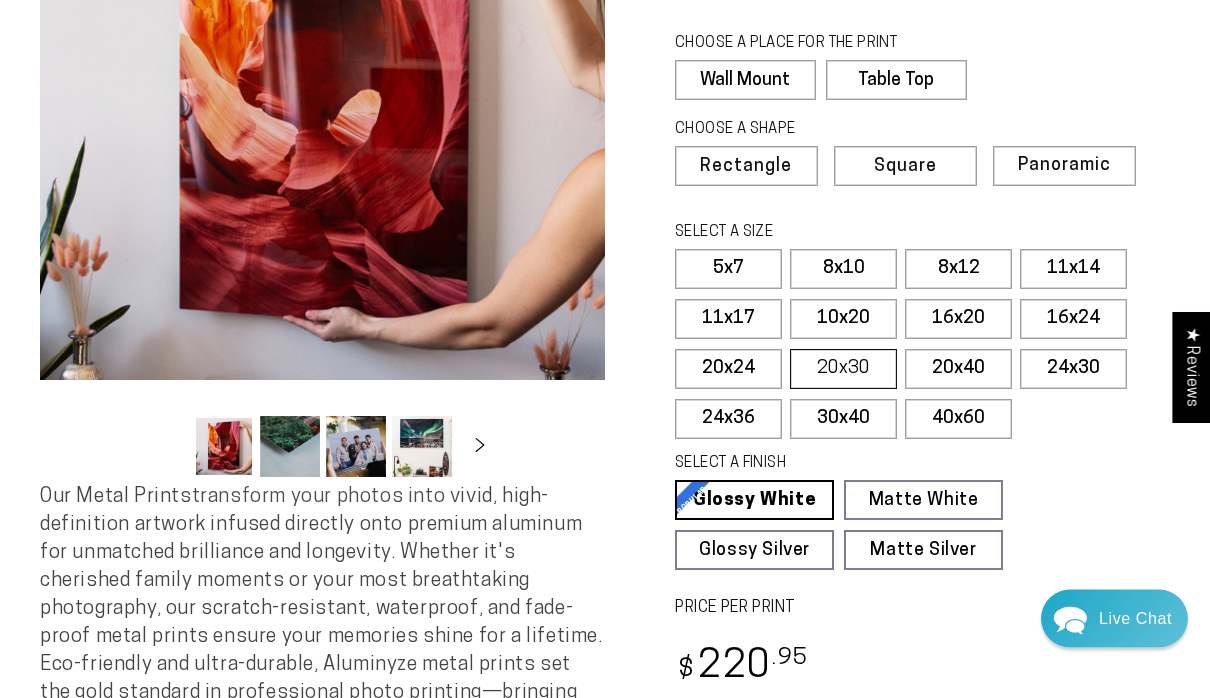 scroll, scrollTop: 285, scrollLeft: 0, axis: vertical 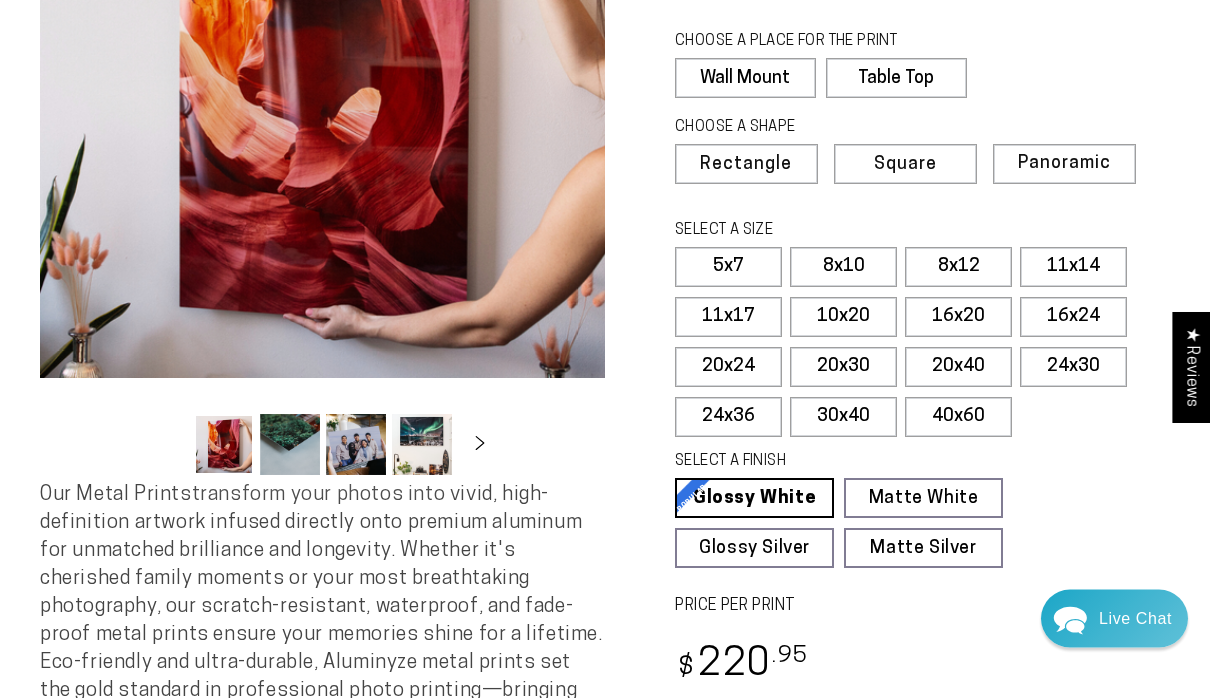 click on "CREATE YOUR PRINT" at bounding box center (922, 749) 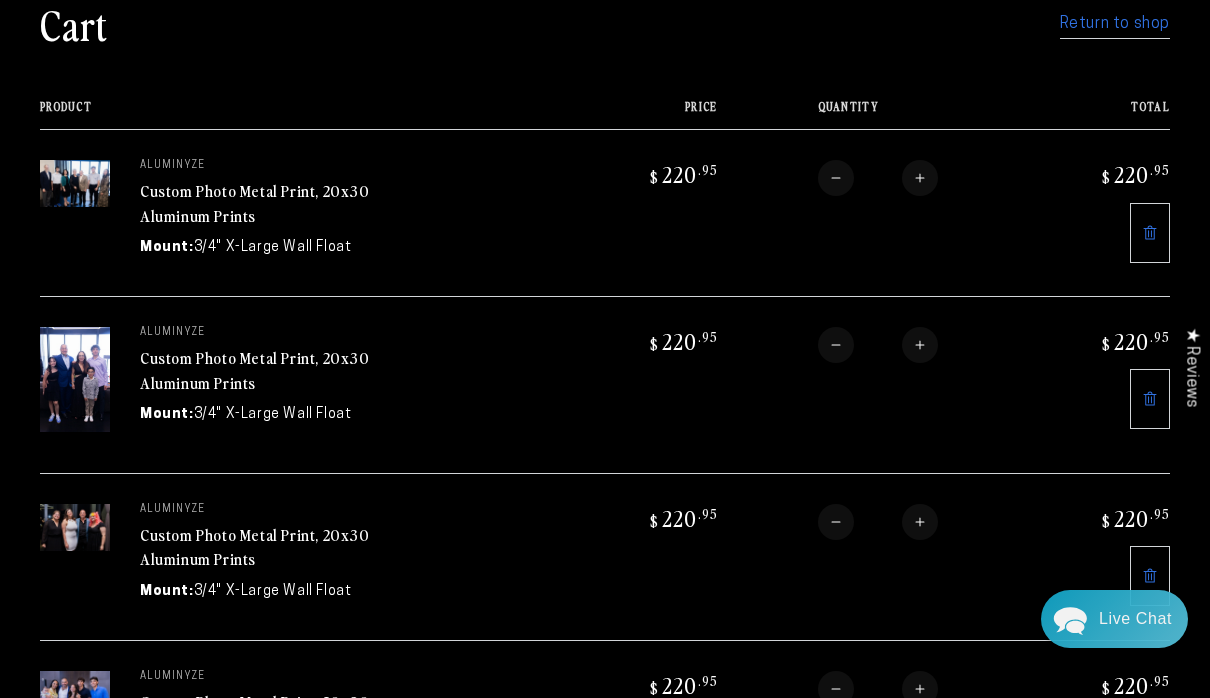 scroll, scrollTop: 0, scrollLeft: 0, axis: both 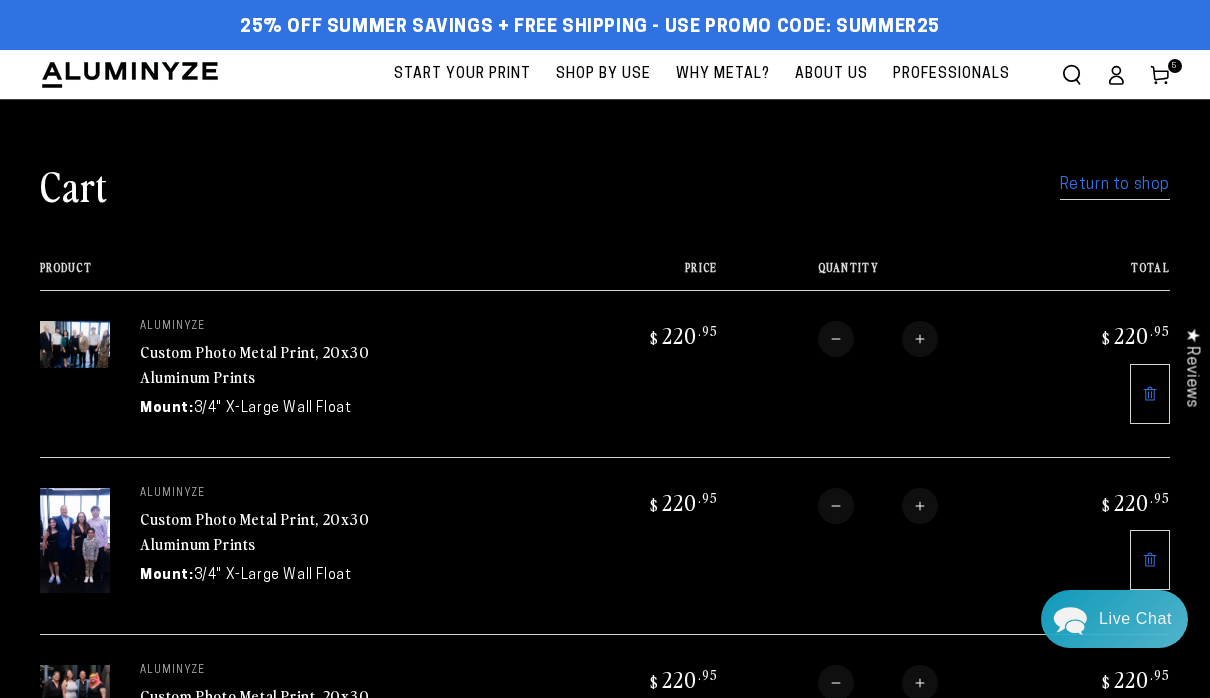 click on "Return to shop" at bounding box center (1115, 185) 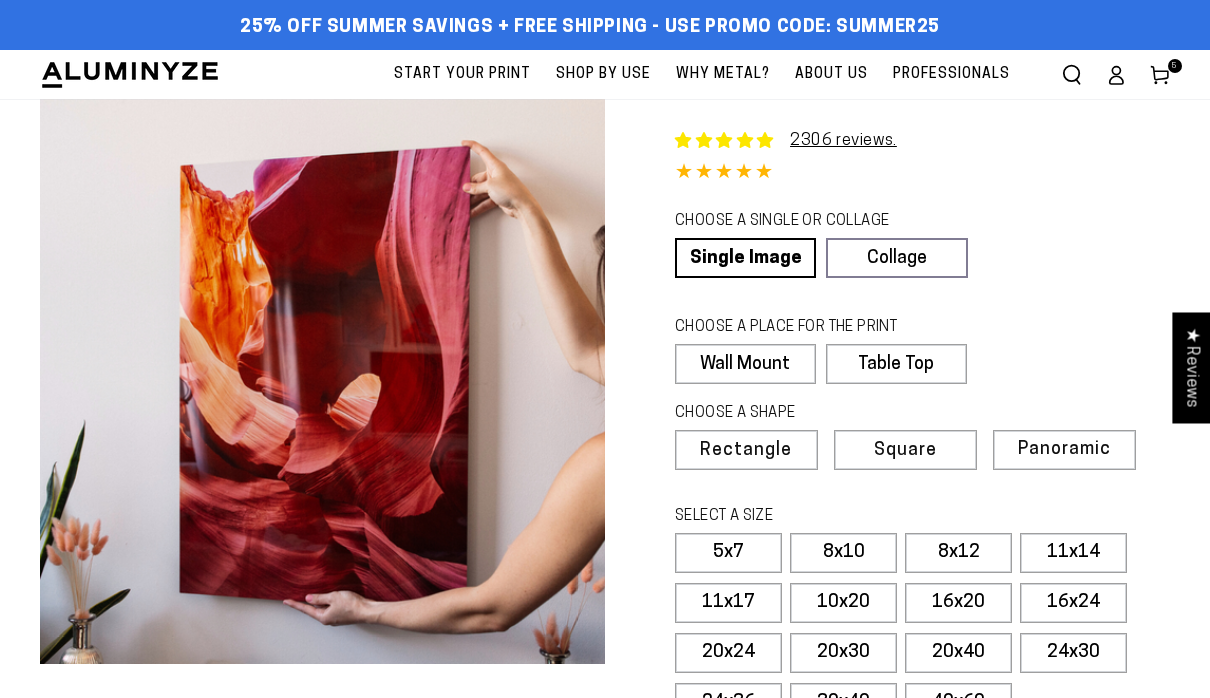 select on "**********" 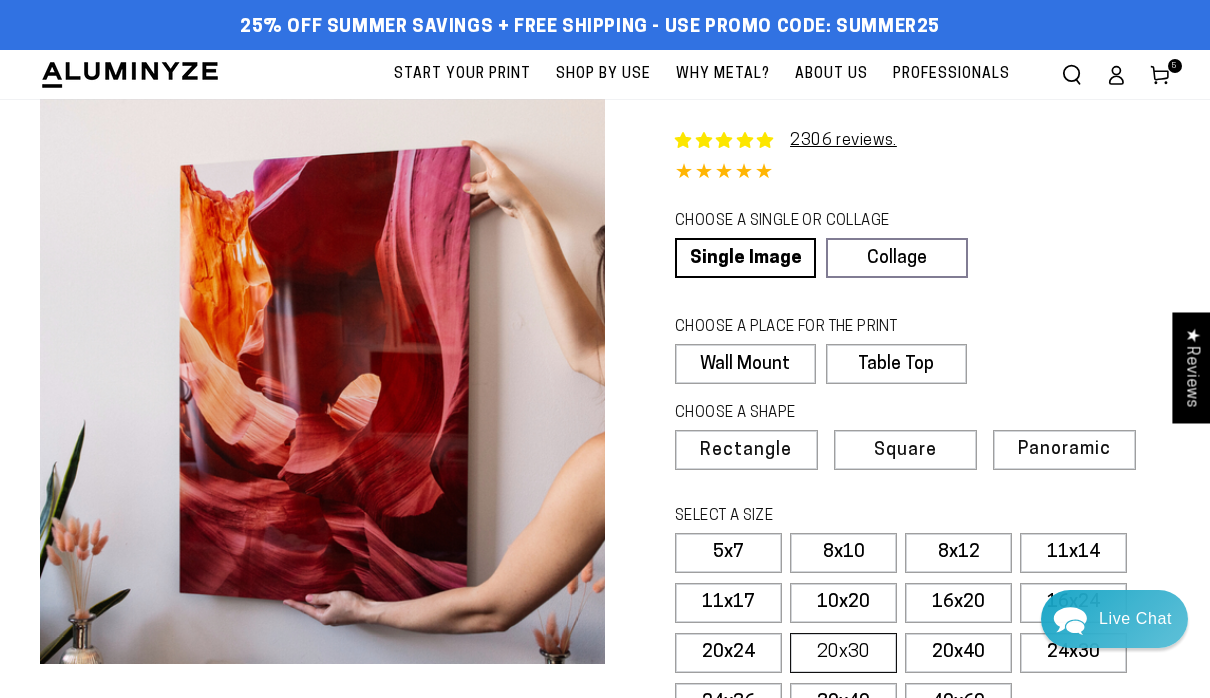 click on "20x30" at bounding box center (843, 653) 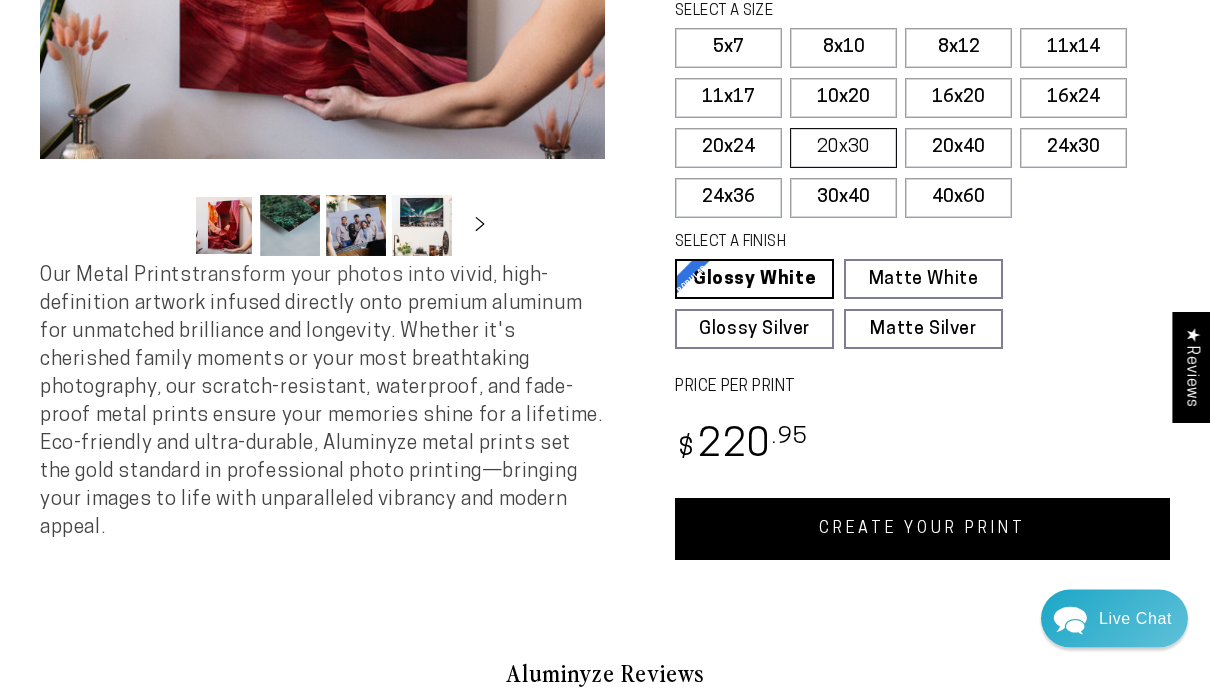 scroll, scrollTop: 522, scrollLeft: 0, axis: vertical 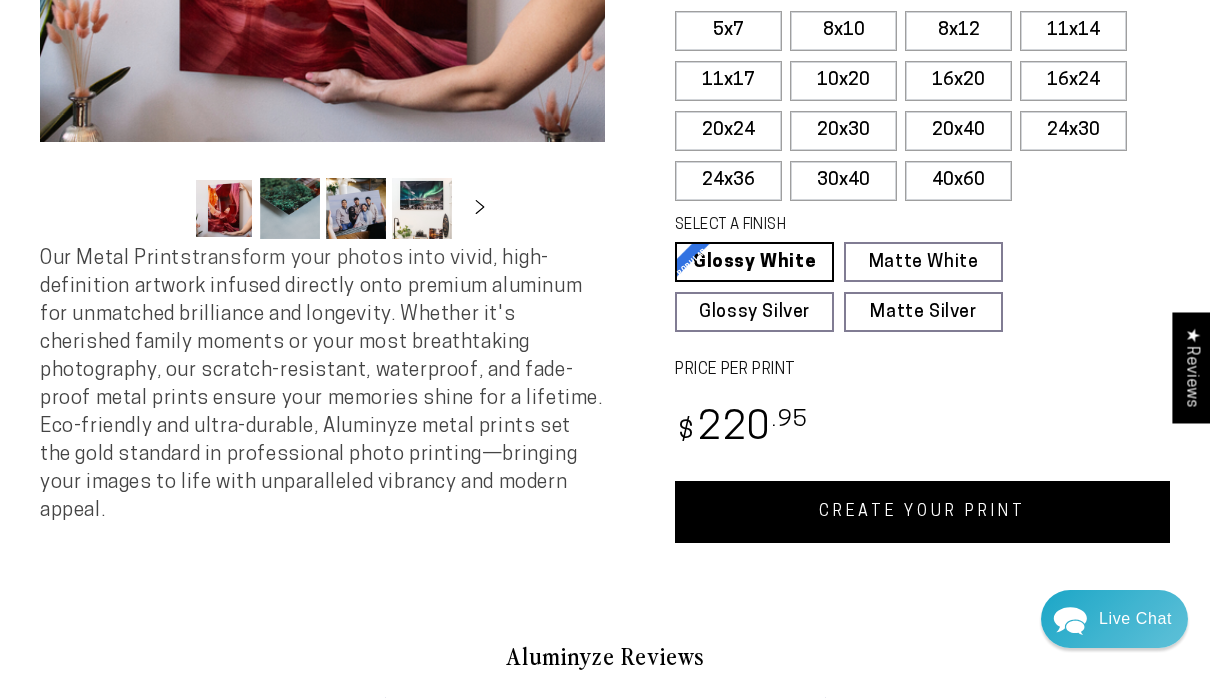 click on "CREATE YOUR PRINT" at bounding box center (922, 512) 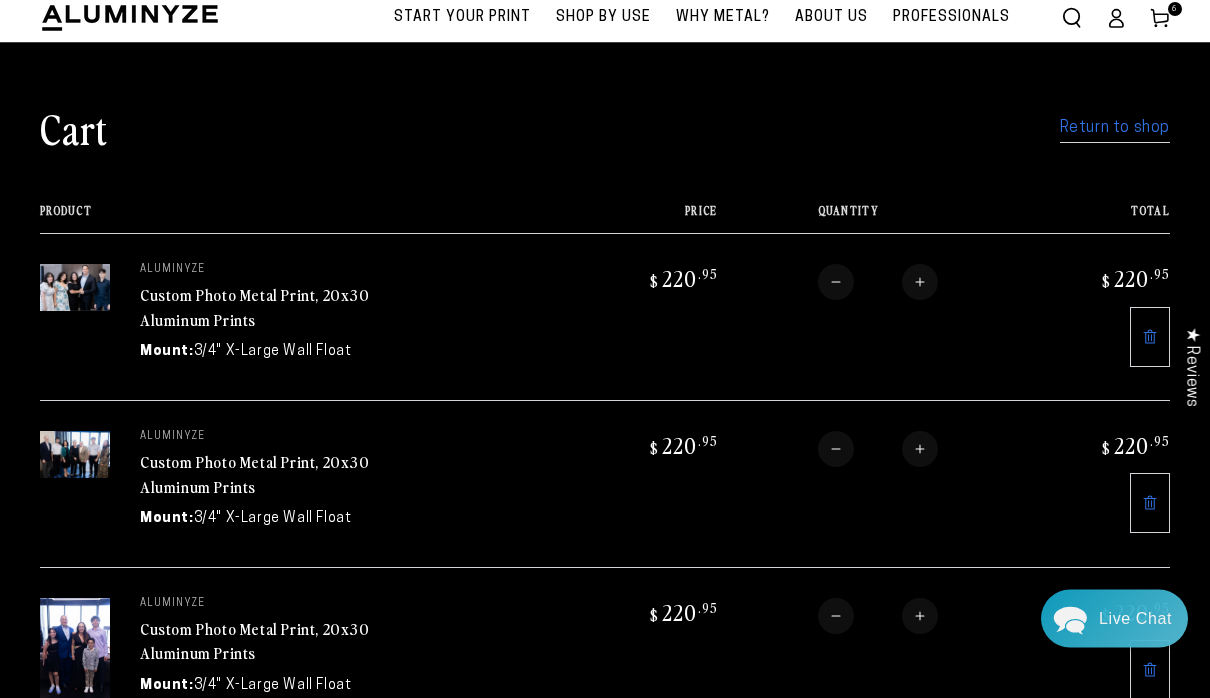 scroll, scrollTop: 0, scrollLeft: 0, axis: both 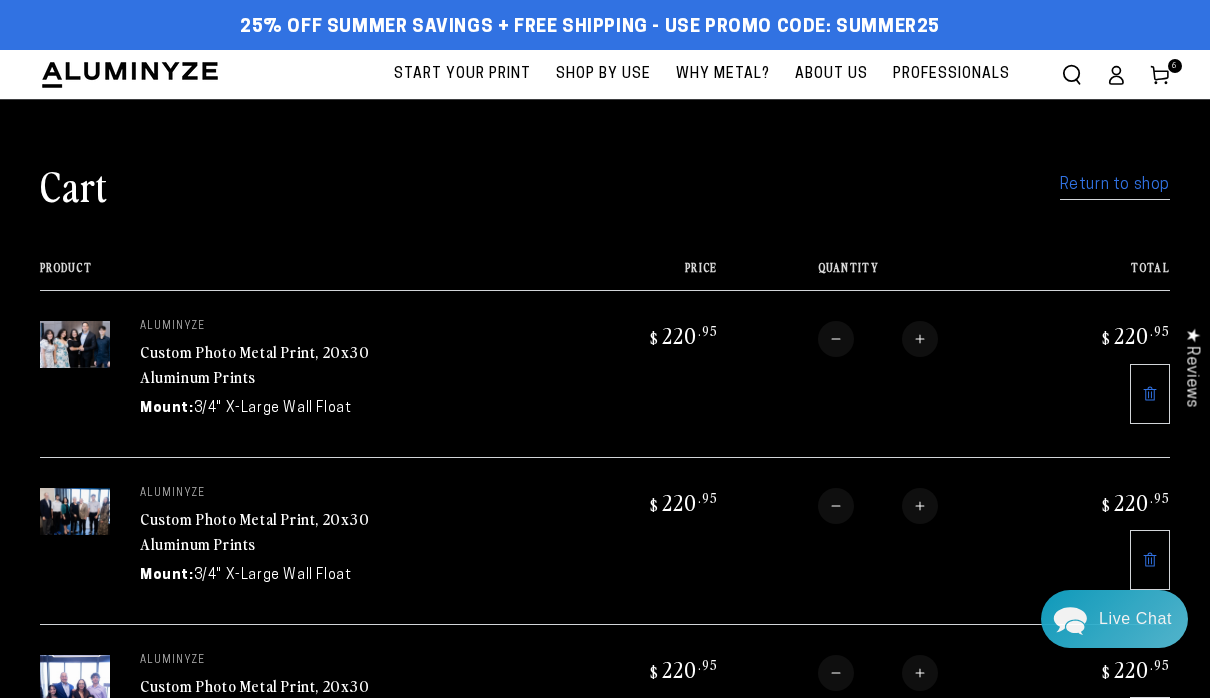 click on "Return to shop" at bounding box center [1115, 185] 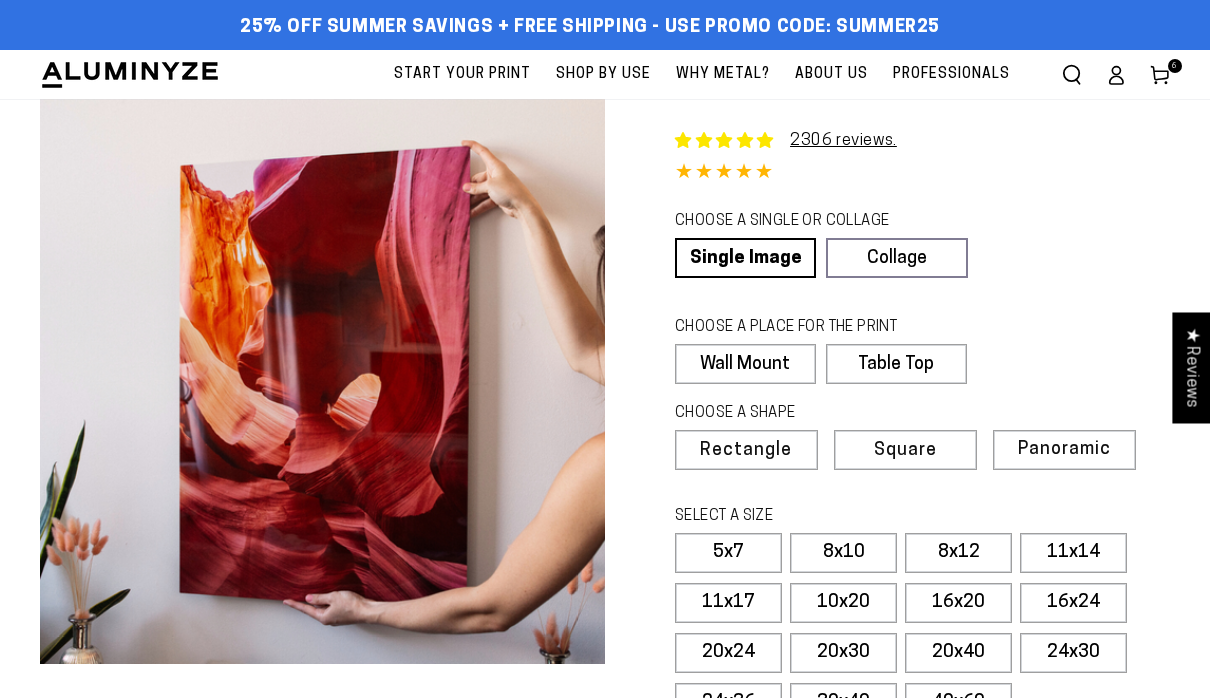 select on "**********" 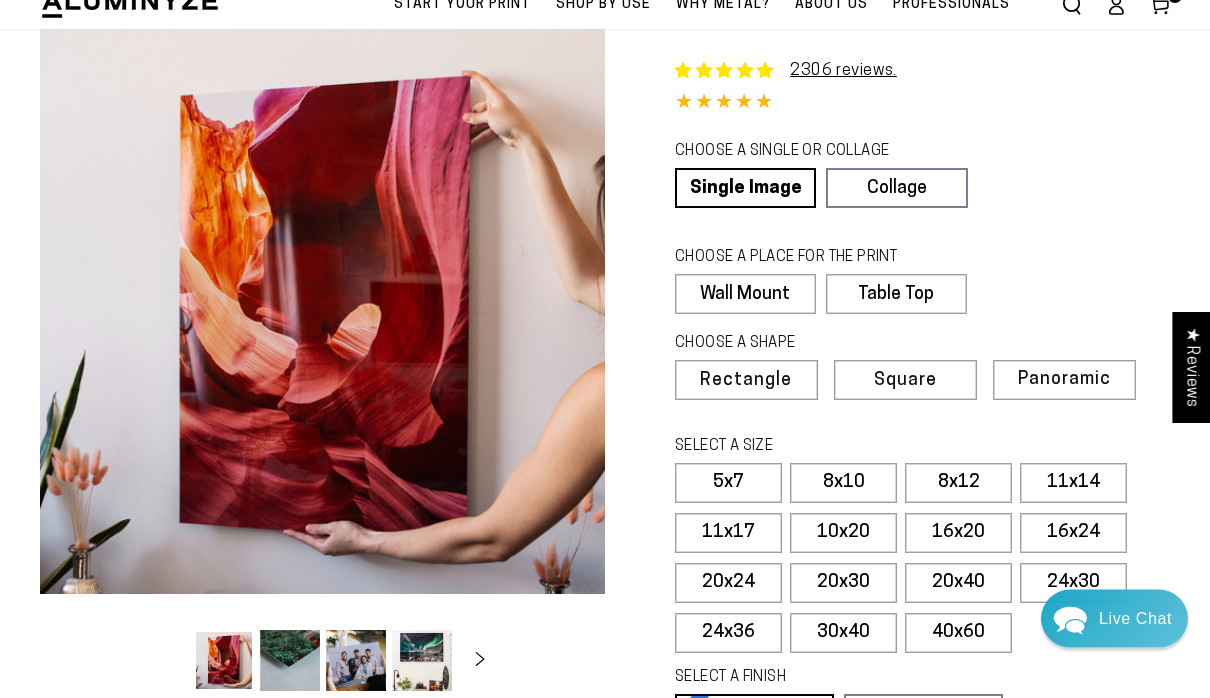 scroll, scrollTop: 75, scrollLeft: 0, axis: vertical 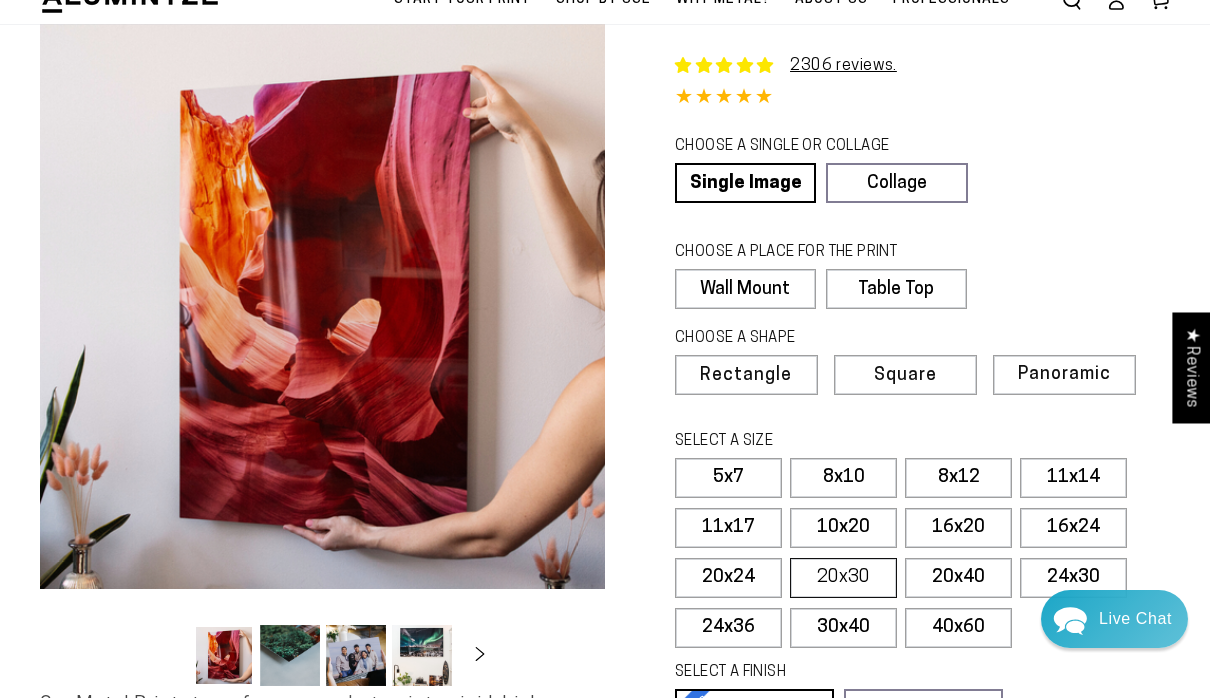 click on "20x30" at bounding box center (843, 578) 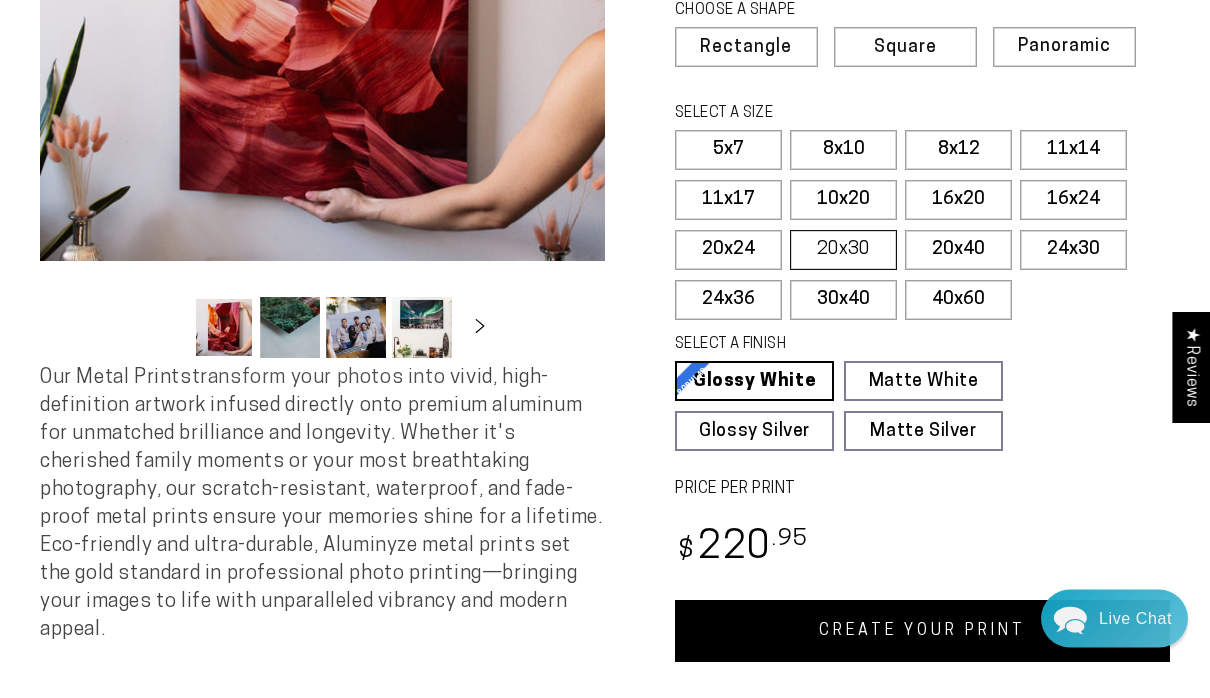 scroll, scrollTop: 403, scrollLeft: 0, axis: vertical 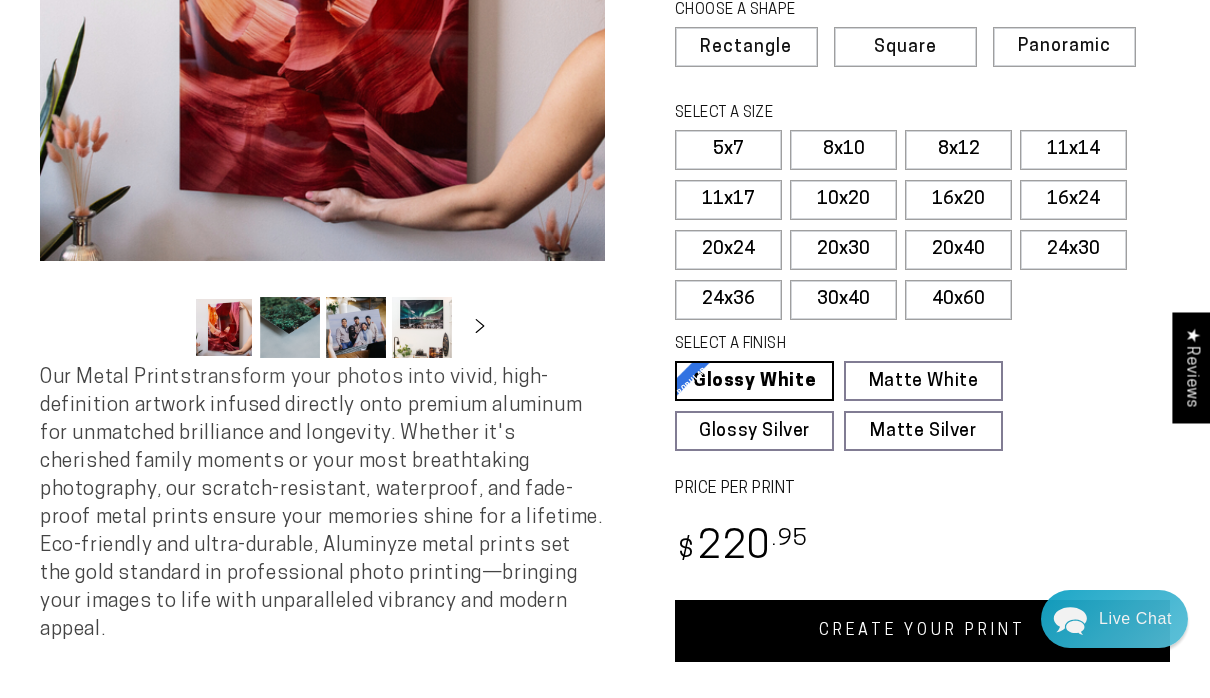 click on "CREATE YOUR PRINT" at bounding box center (922, 631) 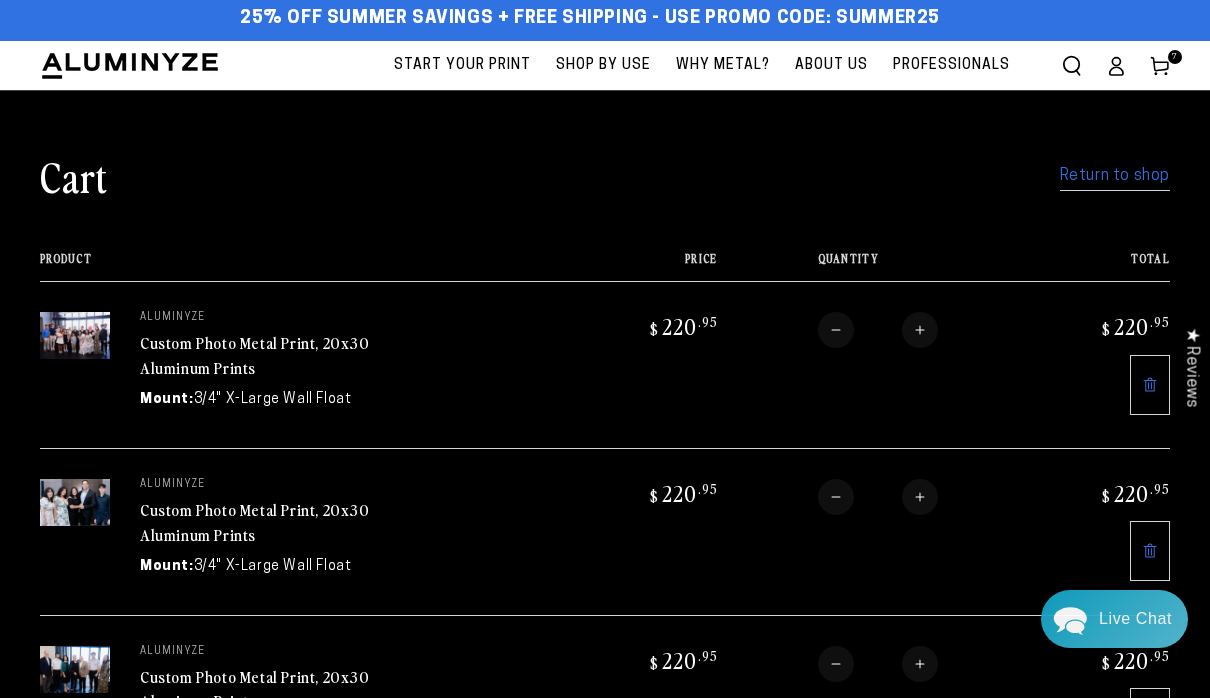 scroll, scrollTop: 12, scrollLeft: 0, axis: vertical 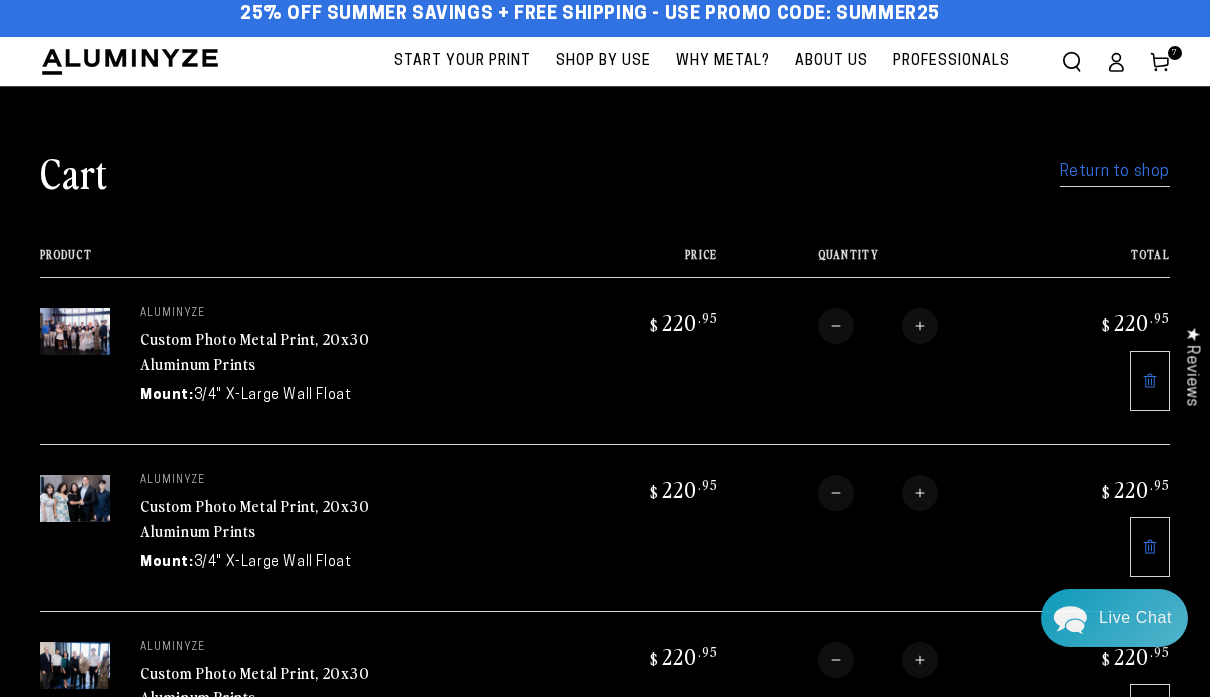 click on "Return to shop" at bounding box center [1115, 173] 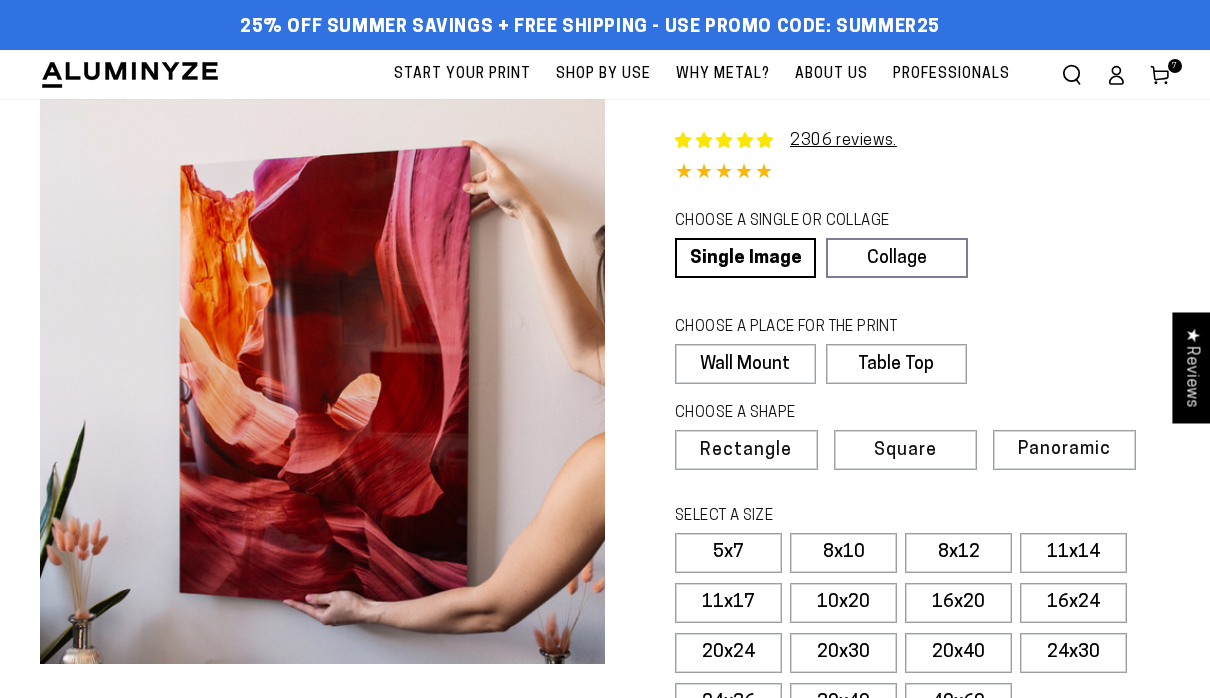 select on "**********" 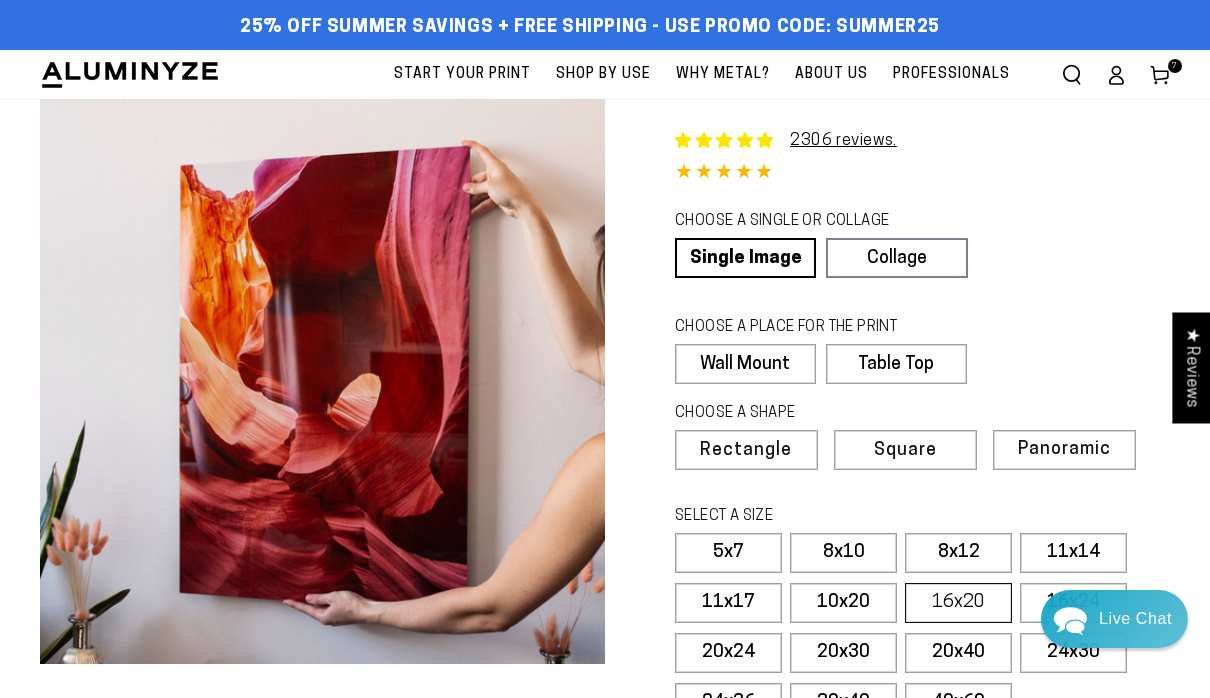 click on "16x20" at bounding box center [958, 603] 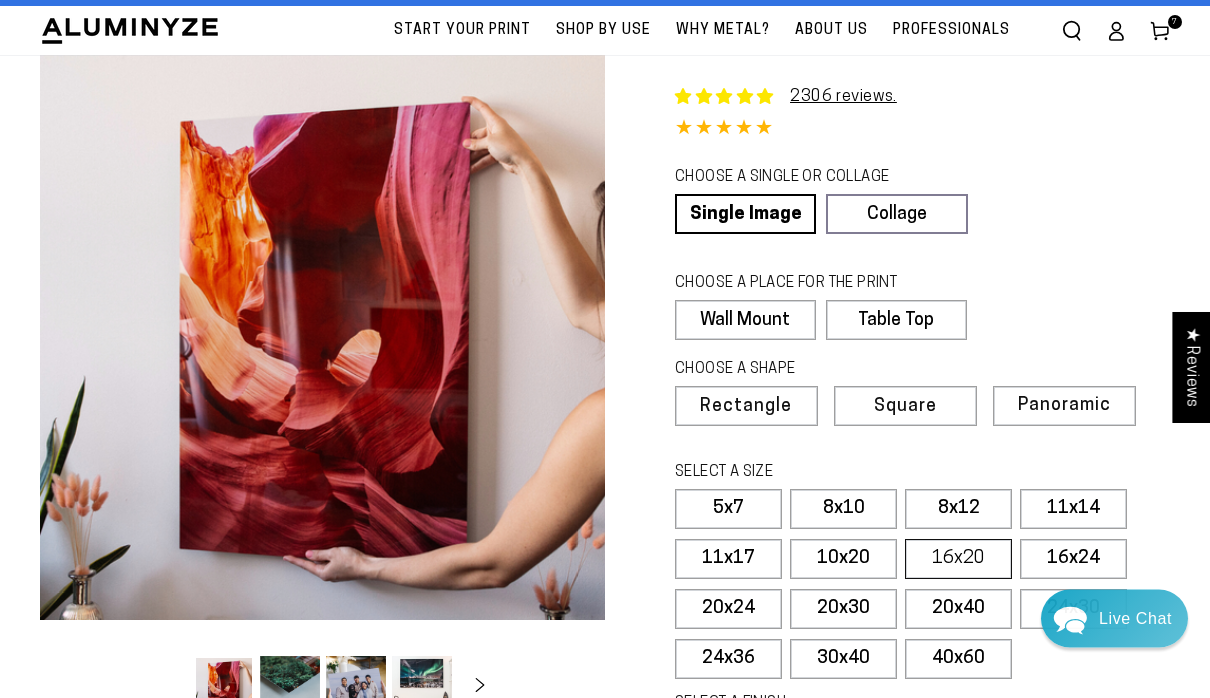 scroll, scrollTop: 52, scrollLeft: 0, axis: vertical 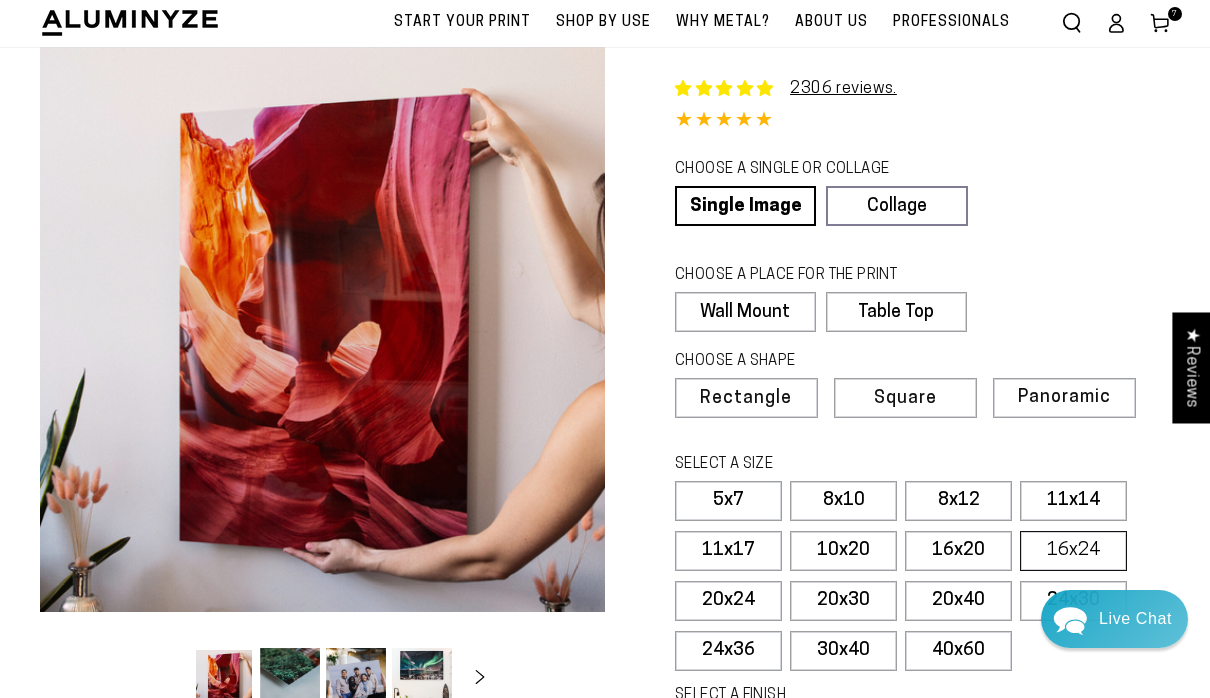 click on "16x24" at bounding box center (1073, 551) 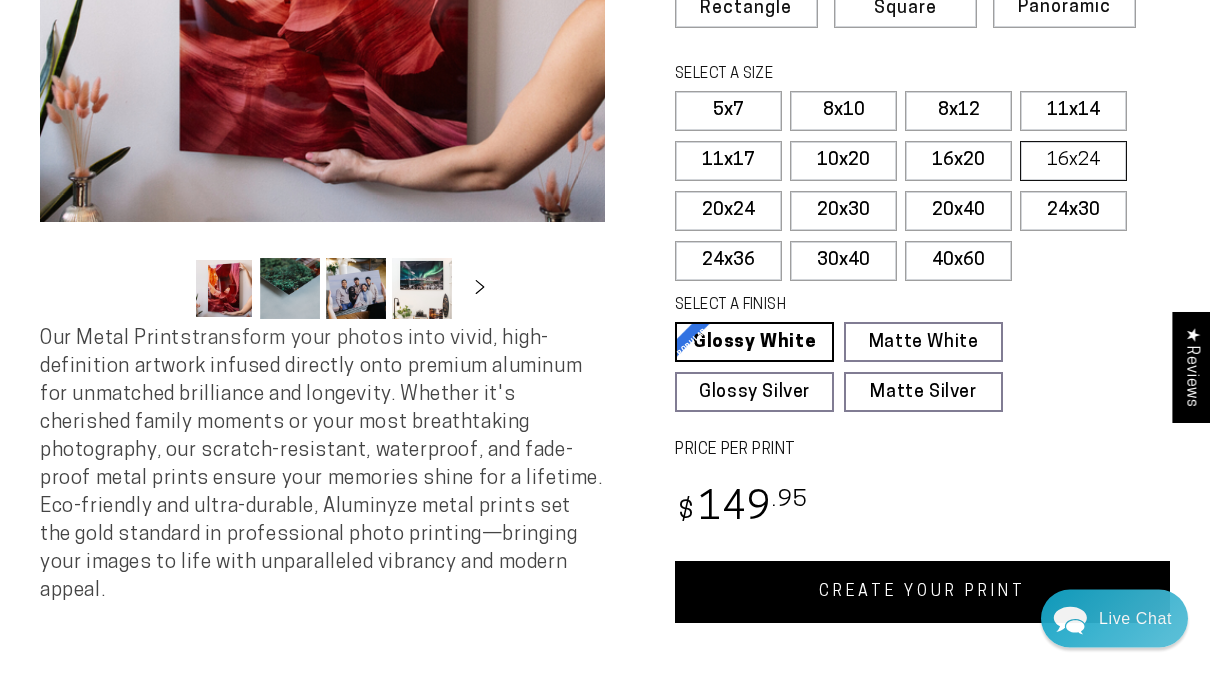scroll, scrollTop: 445, scrollLeft: 0, axis: vertical 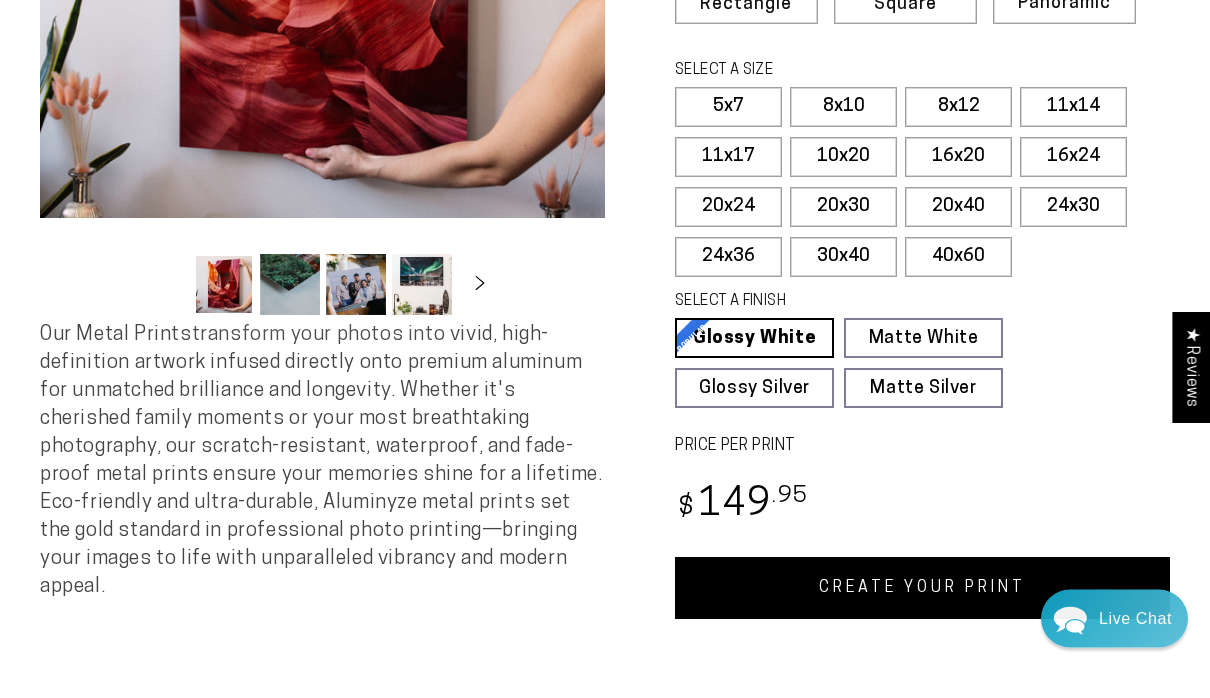 click on "CREATE YOUR PRINT" at bounding box center (922, 589) 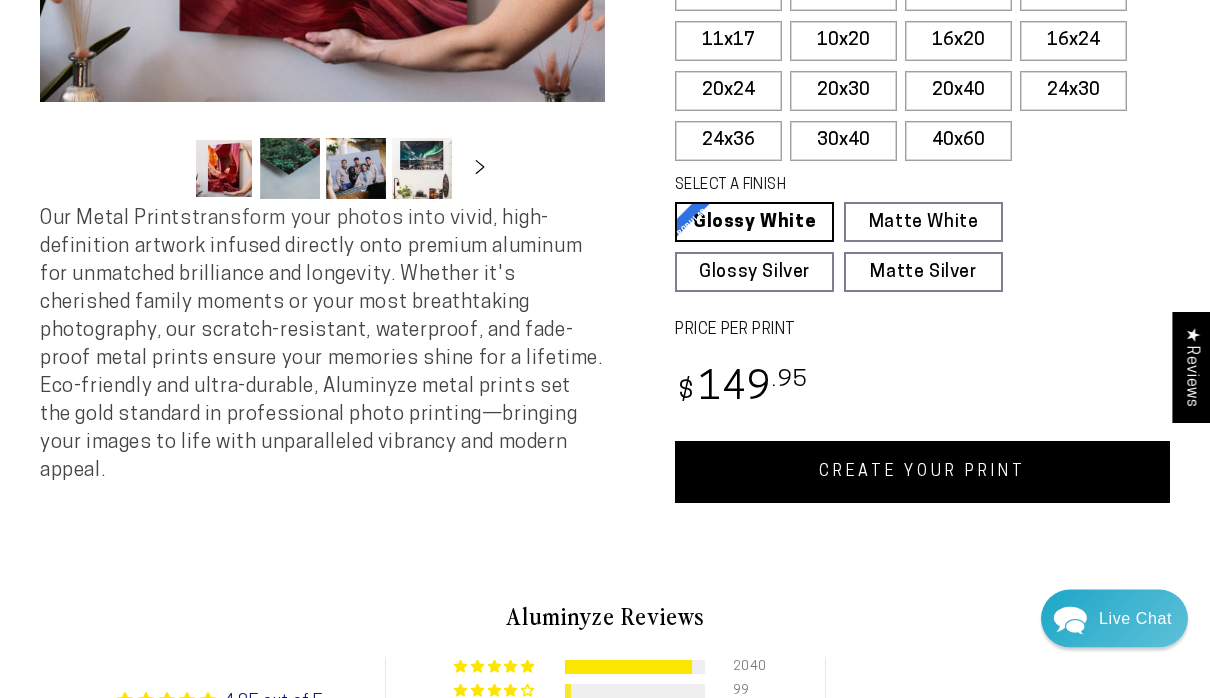 scroll, scrollTop: 562, scrollLeft: 0, axis: vertical 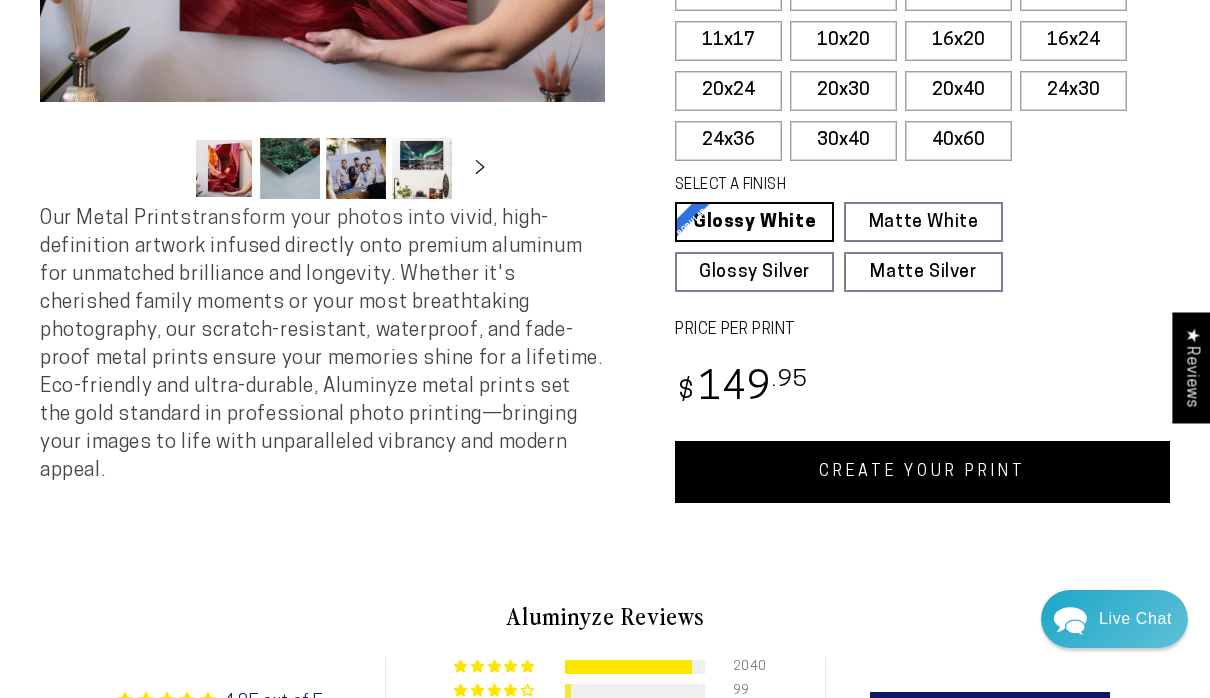 click on "CREATE YOUR PRINT" at bounding box center (922, 472) 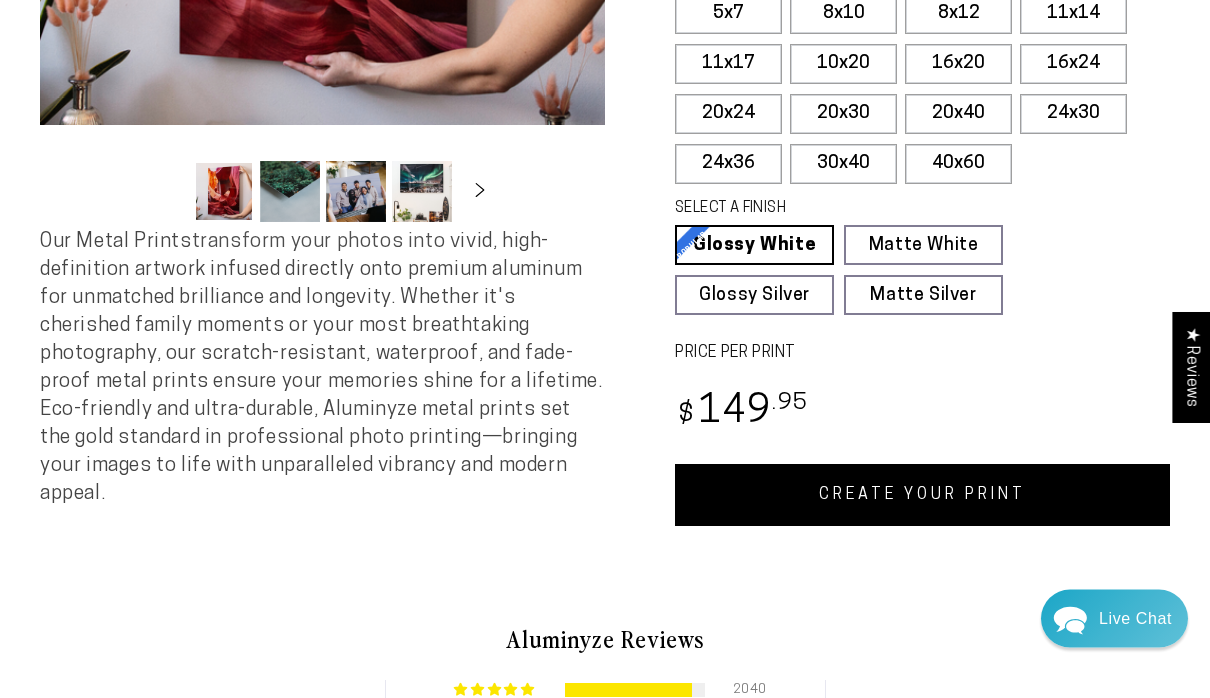 scroll, scrollTop: 539, scrollLeft: 0, axis: vertical 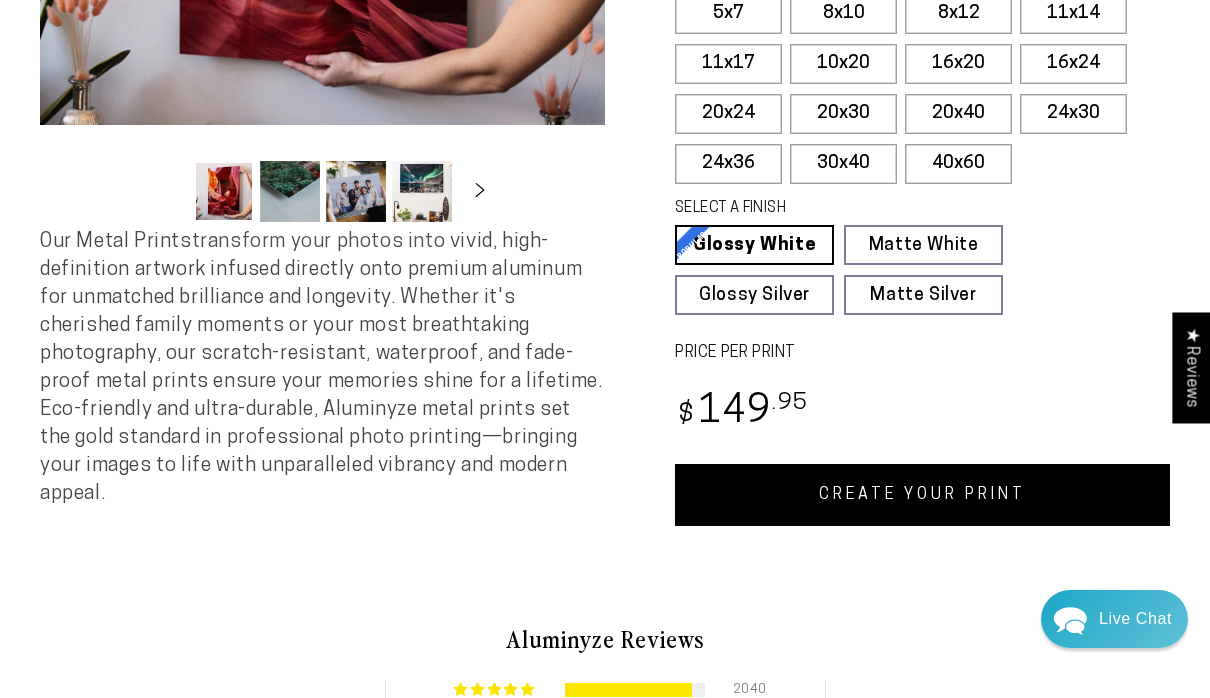 click on "CREATE YOUR PRINT" at bounding box center [922, 495] 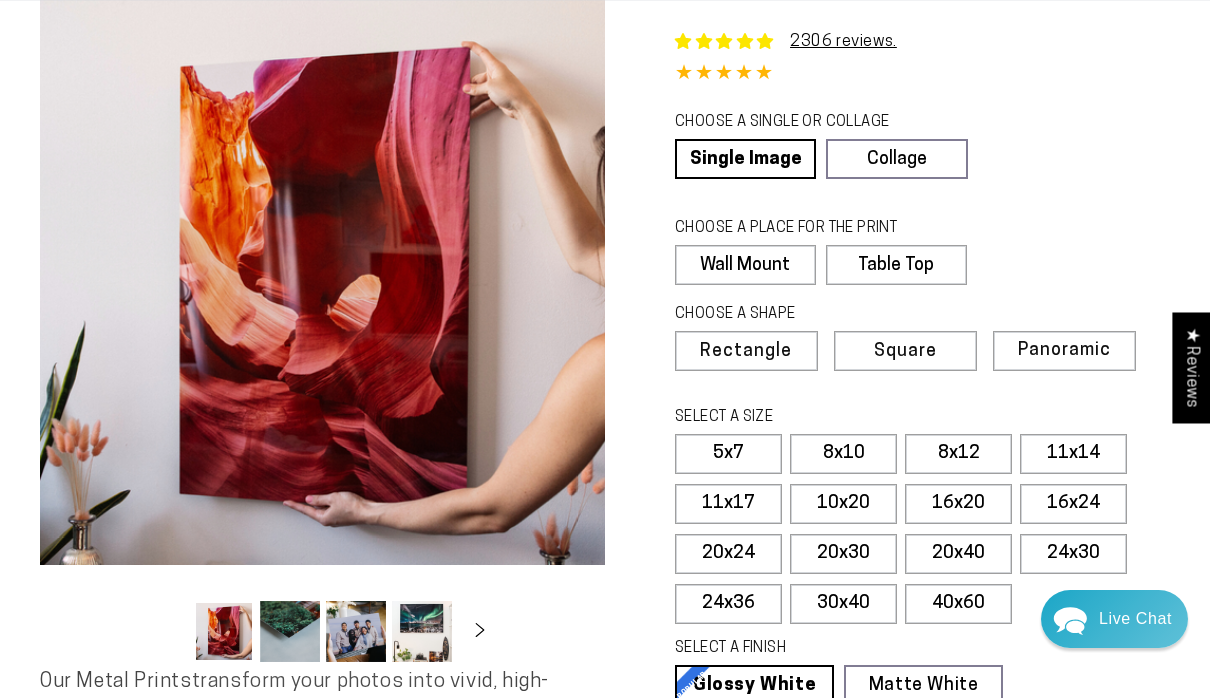 scroll, scrollTop: 629, scrollLeft: 0, axis: vertical 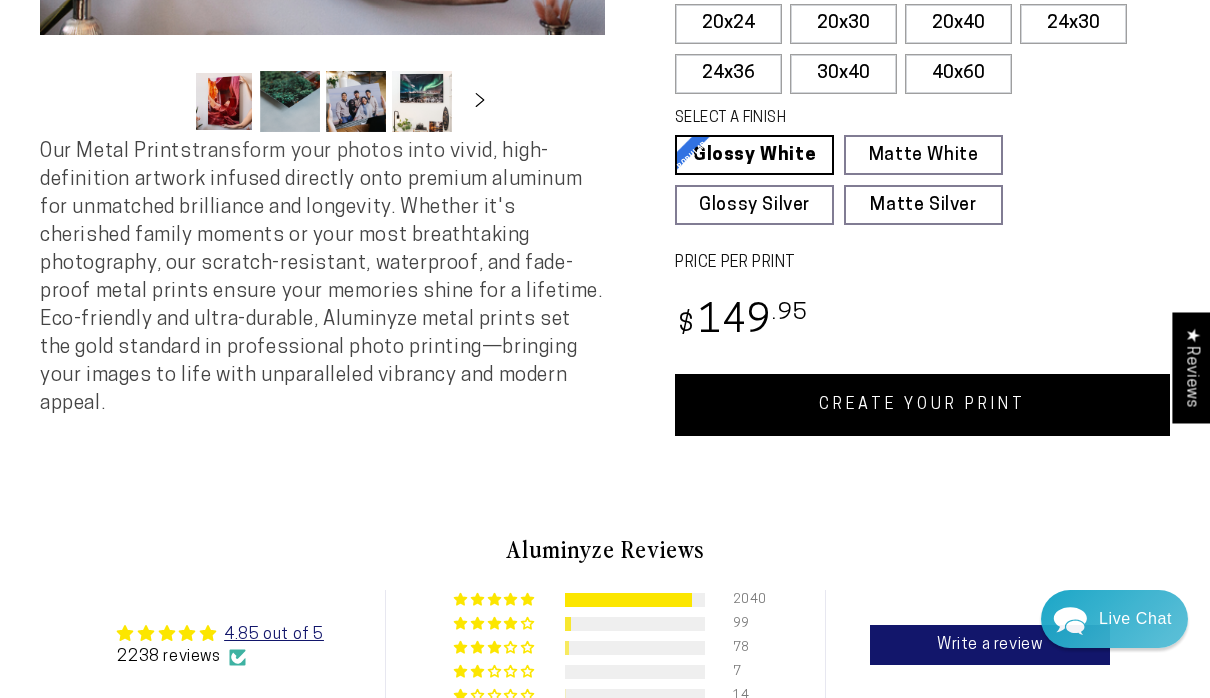 click on "CREATE YOUR PRINT" at bounding box center [922, 405] 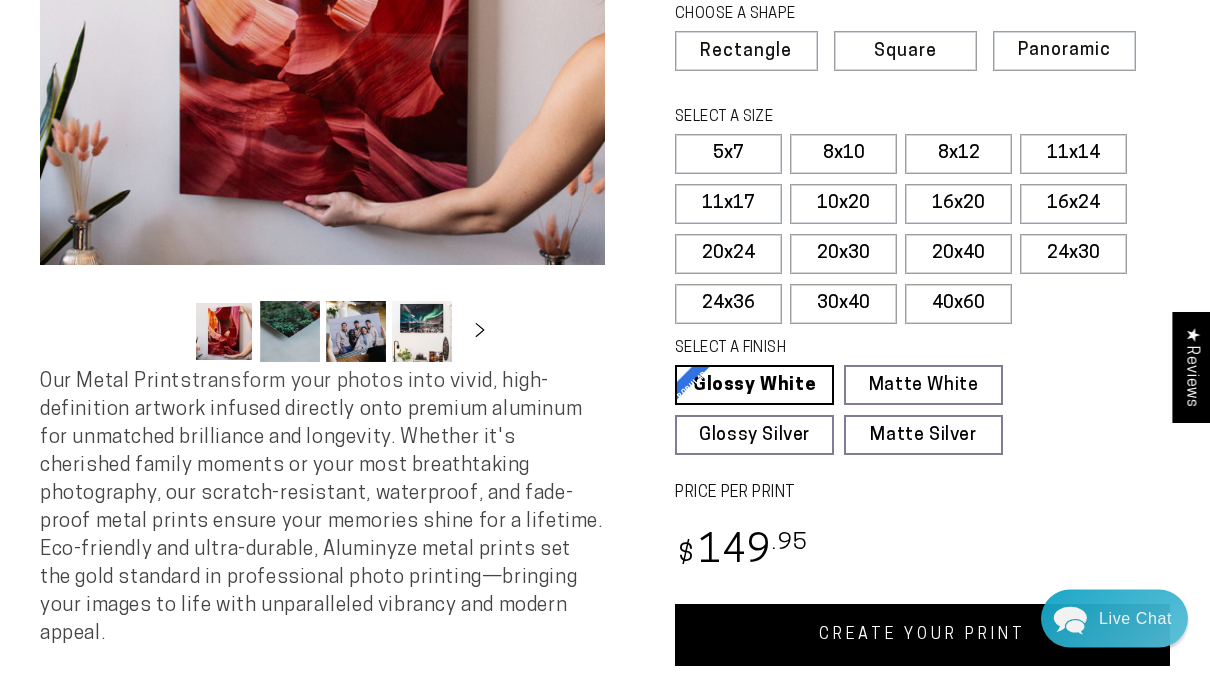 scroll, scrollTop: 399, scrollLeft: 0, axis: vertical 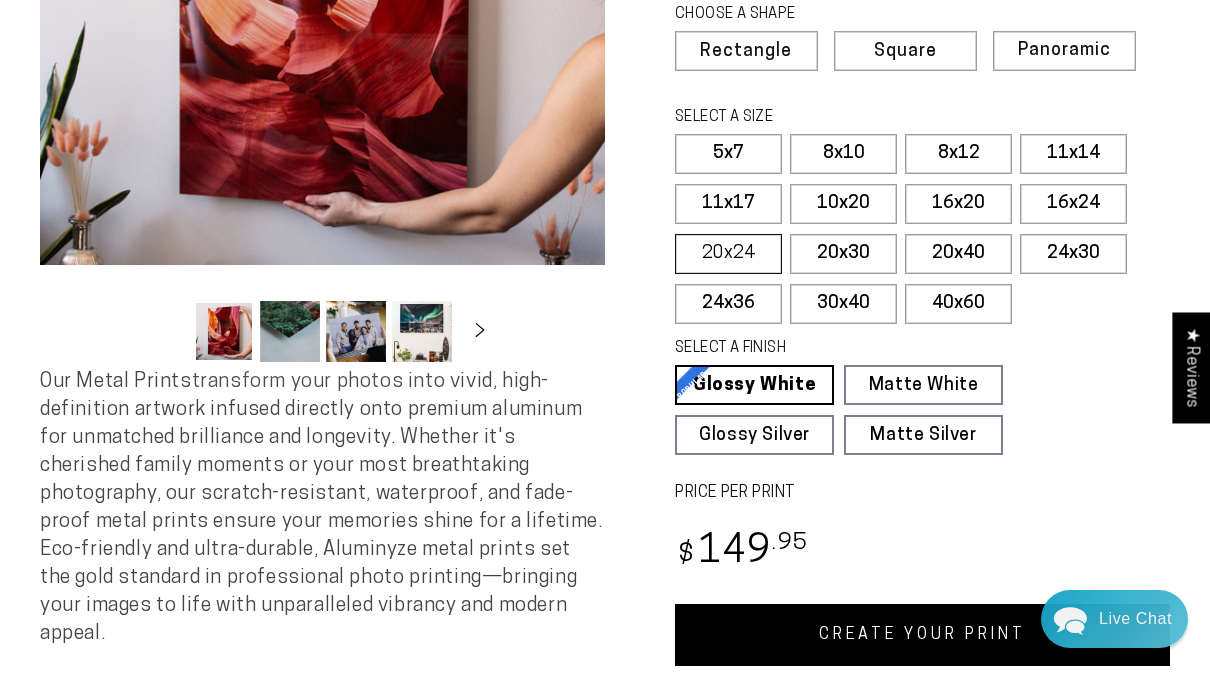 click on "20x24" at bounding box center (728, 254) 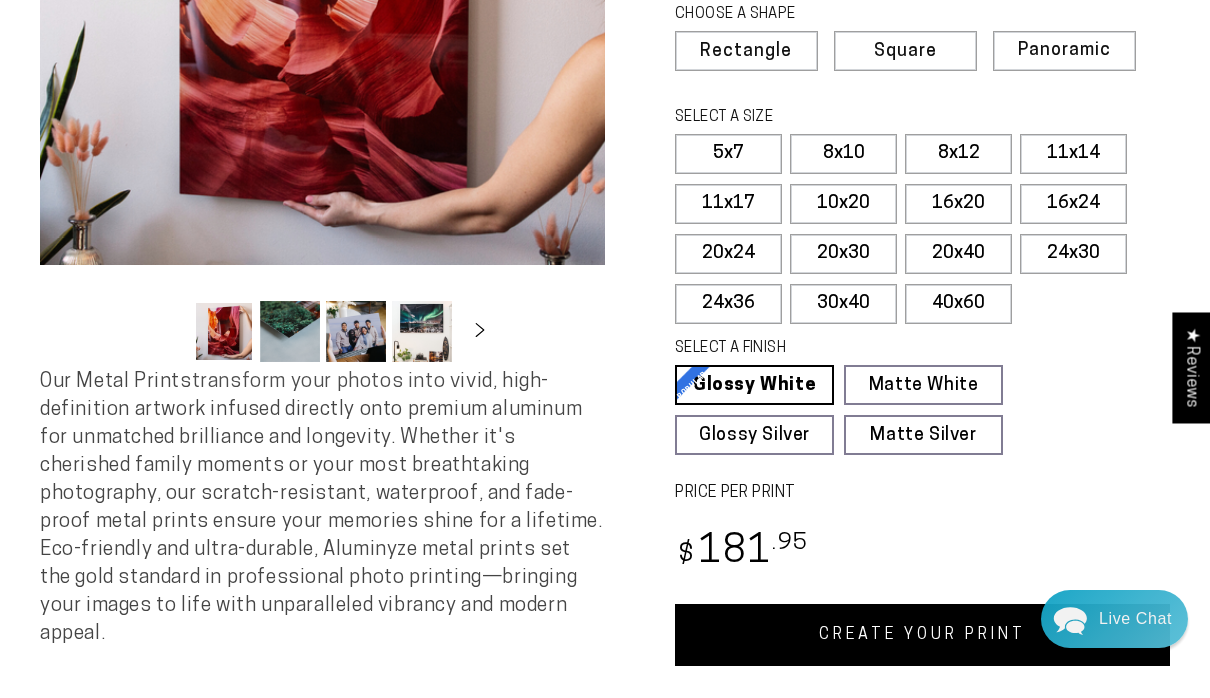 click on "CREATE YOUR PRINT" at bounding box center [922, 635] 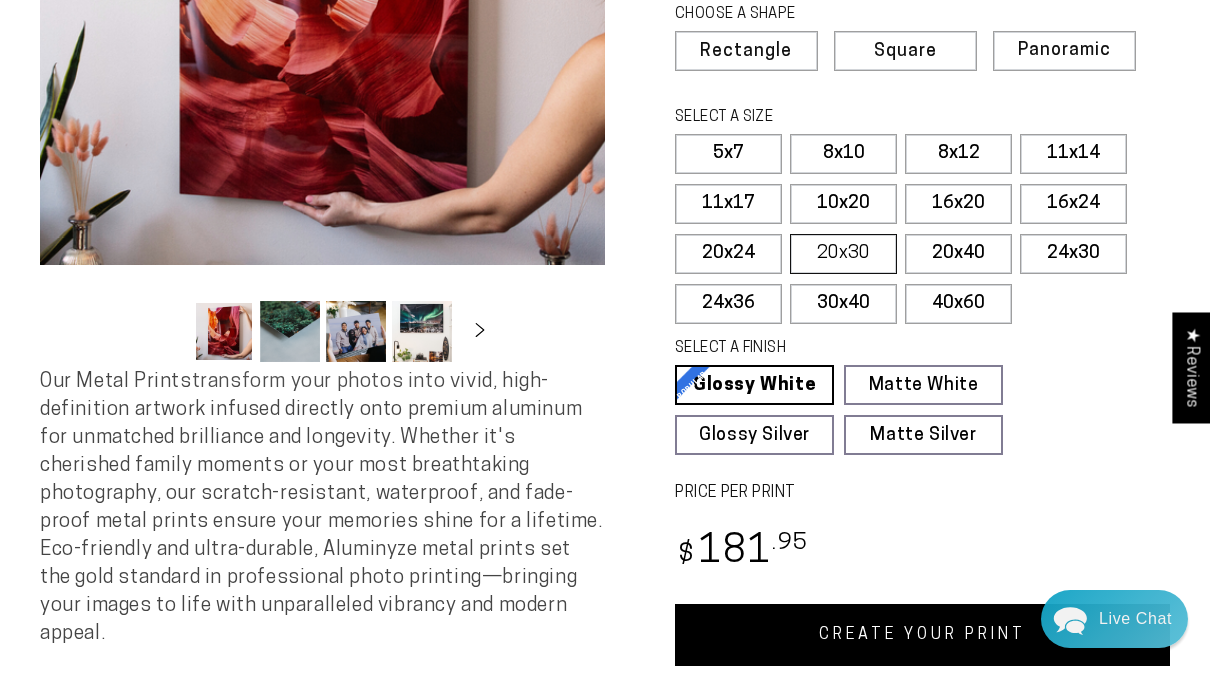click on "20x30" at bounding box center [843, 254] 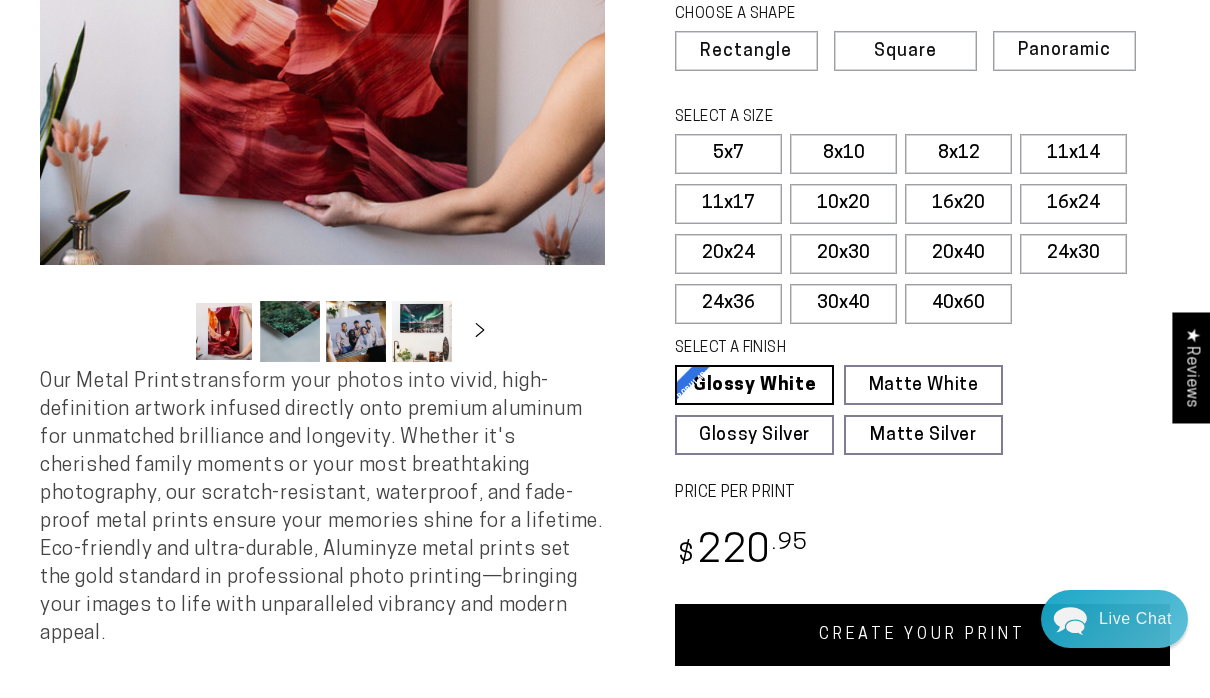 click on "CREATE YOUR PRINT" at bounding box center [922, 635] 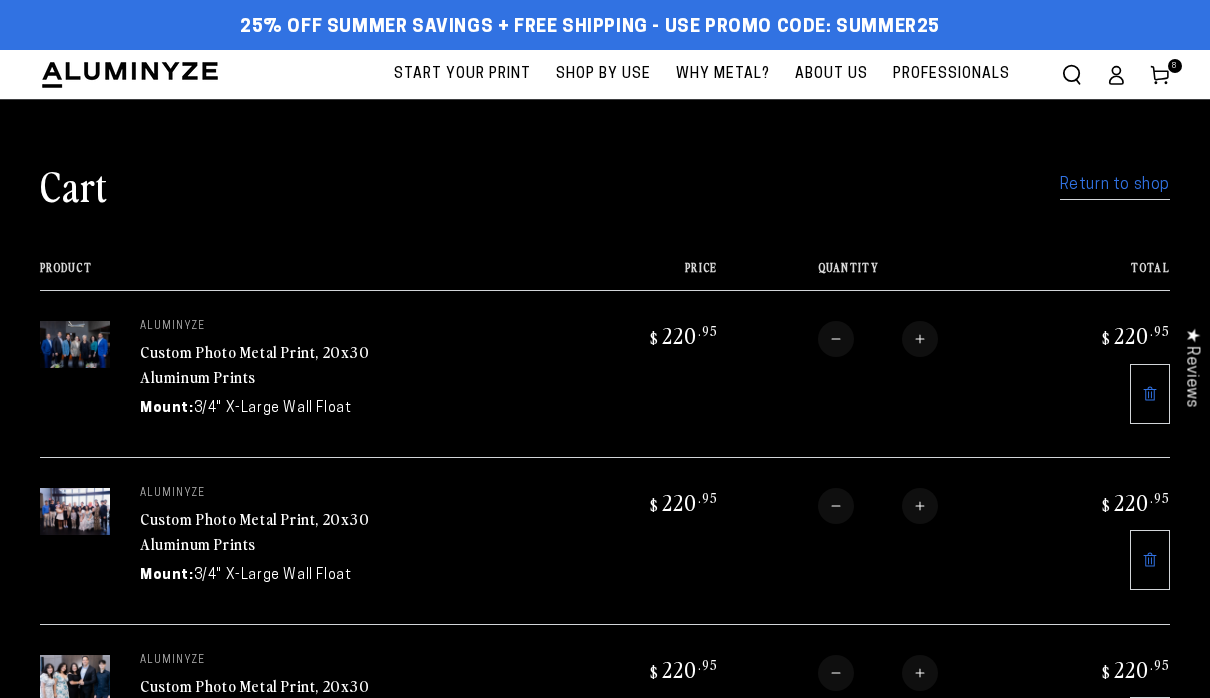 scroll, scrollTop: 0, scrollLeft: 0, axis: both 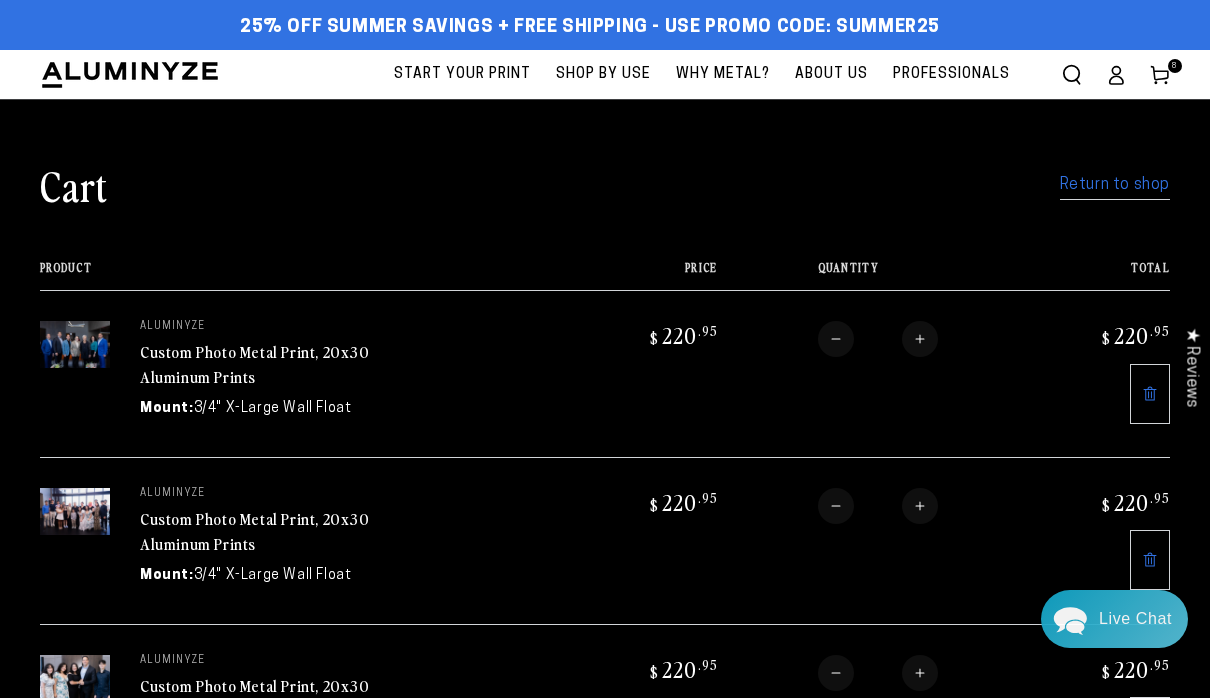 click on "Return to shop" at bounding box center (1115, 185) 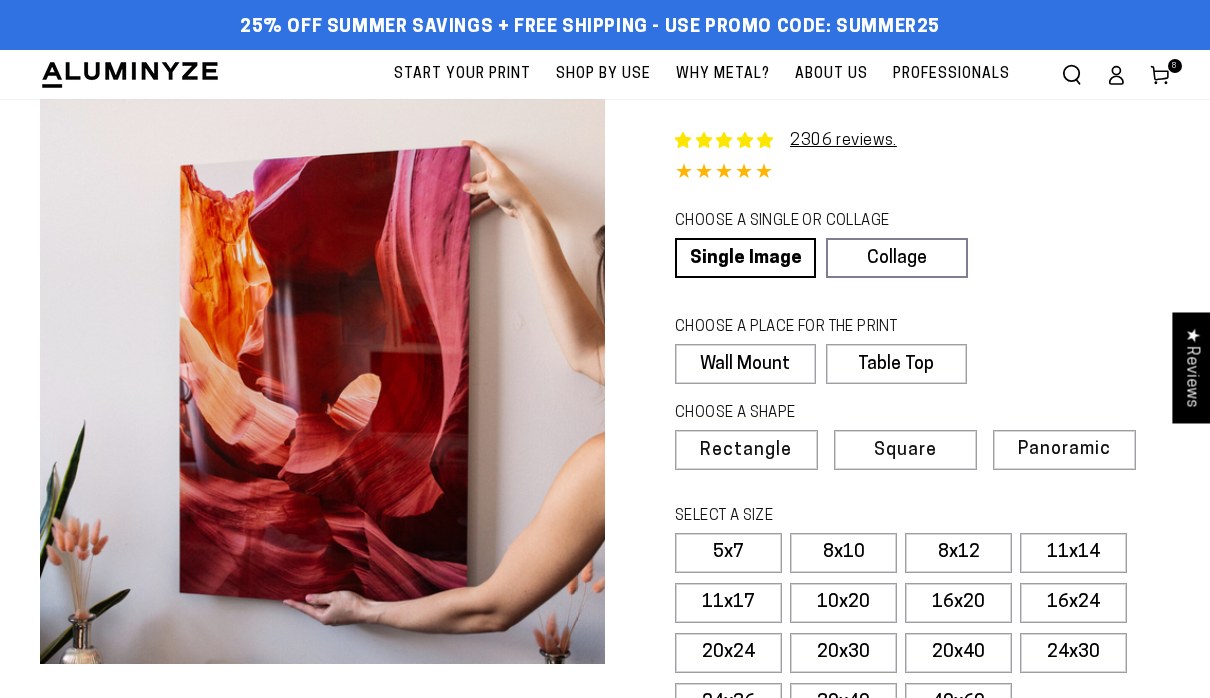 select on "**********" 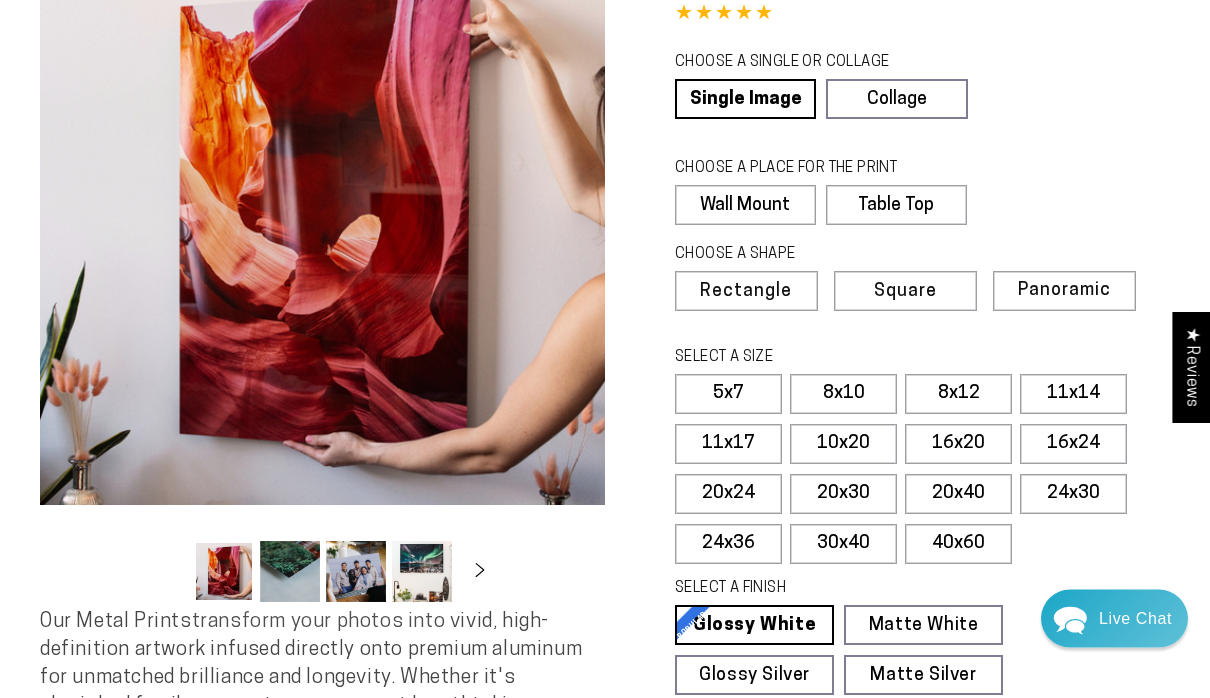 scroll, scrollTop: 167, scrollLeft: 0, axis: vertical 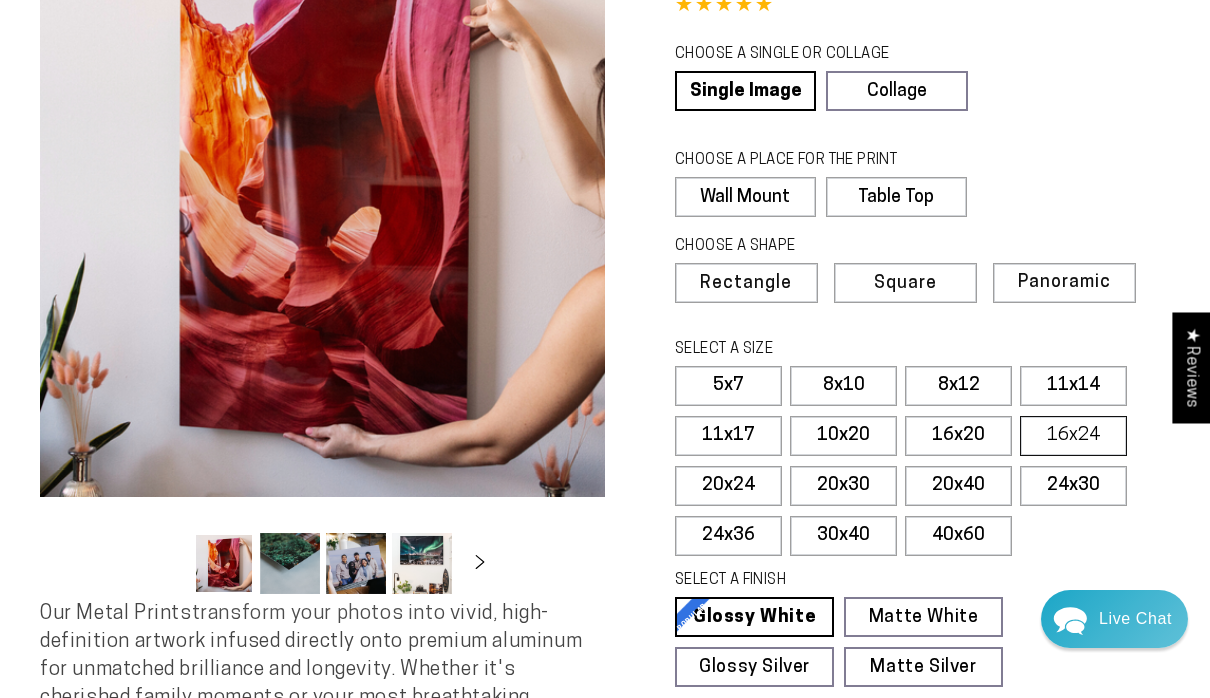 click on "16x24" at bounding box center (1073, 436) 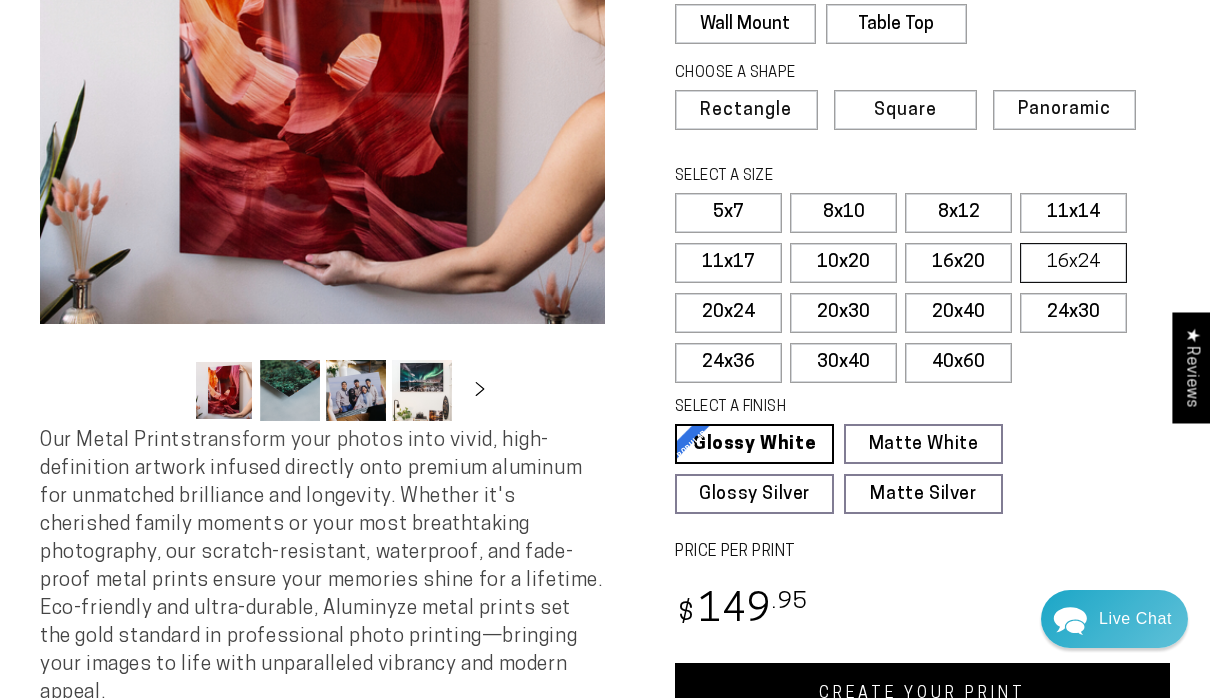 scroll, scrollTop: 348, scrollLeft: 0, axis: vertical 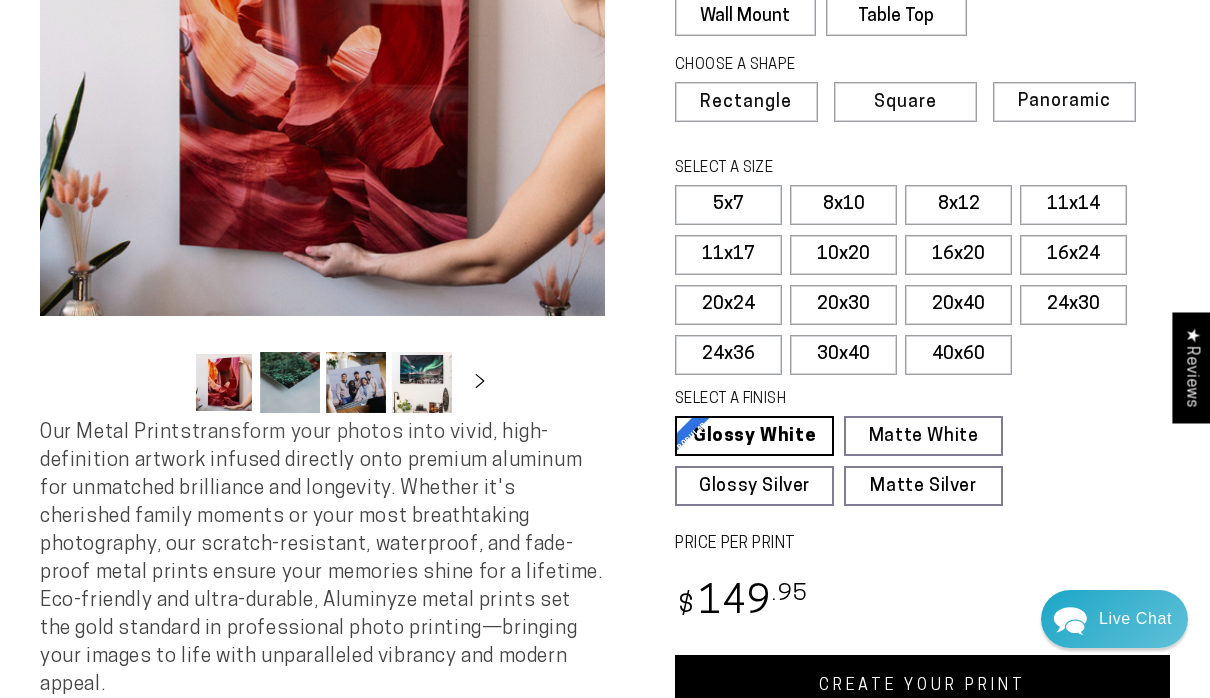 click on "CREATE YOUR PRINT" at bounding box center [922, 686] 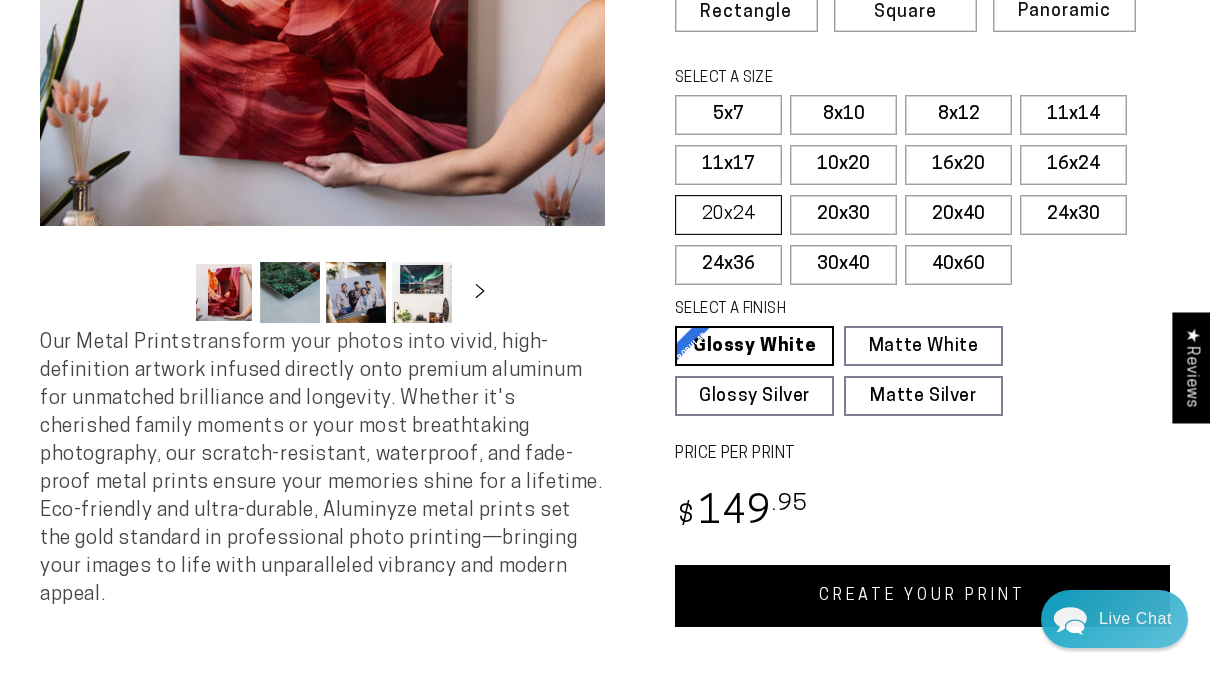 click on "20x24" at bounding box center [728, 215] 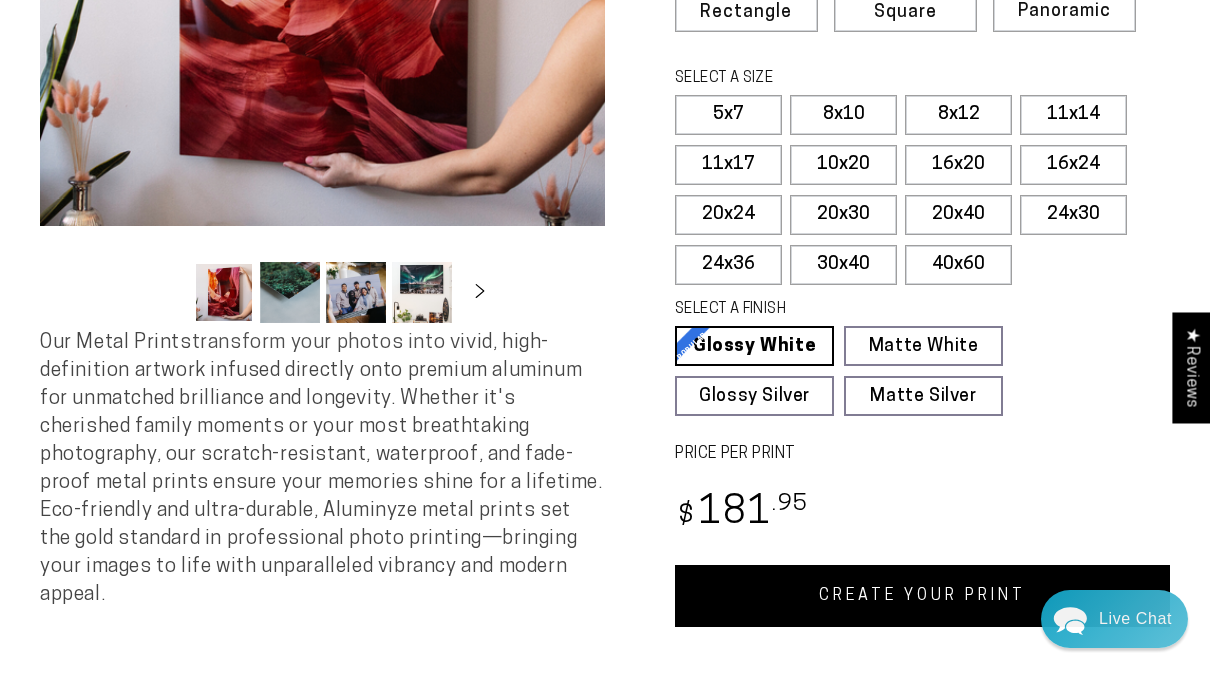click on "CREATE YOUR PRINT" at bounding box center (922, 596) 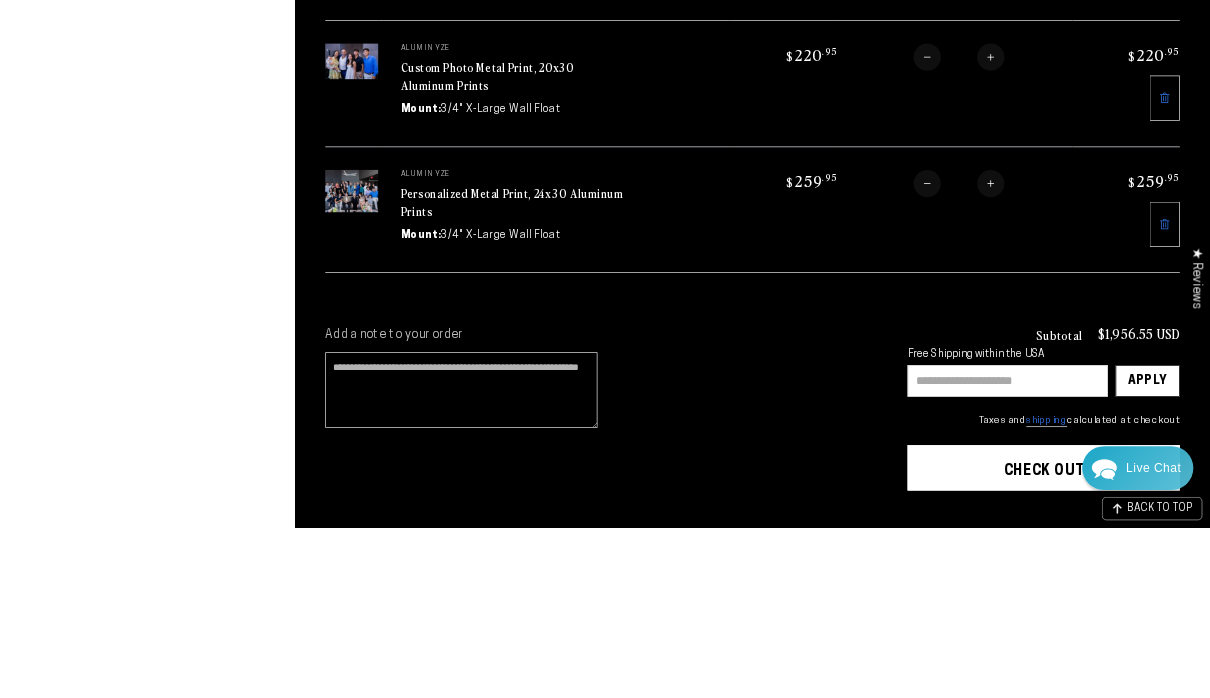 scroll, scrollTop: 1586, scrollLeft: 0, axis: vertical 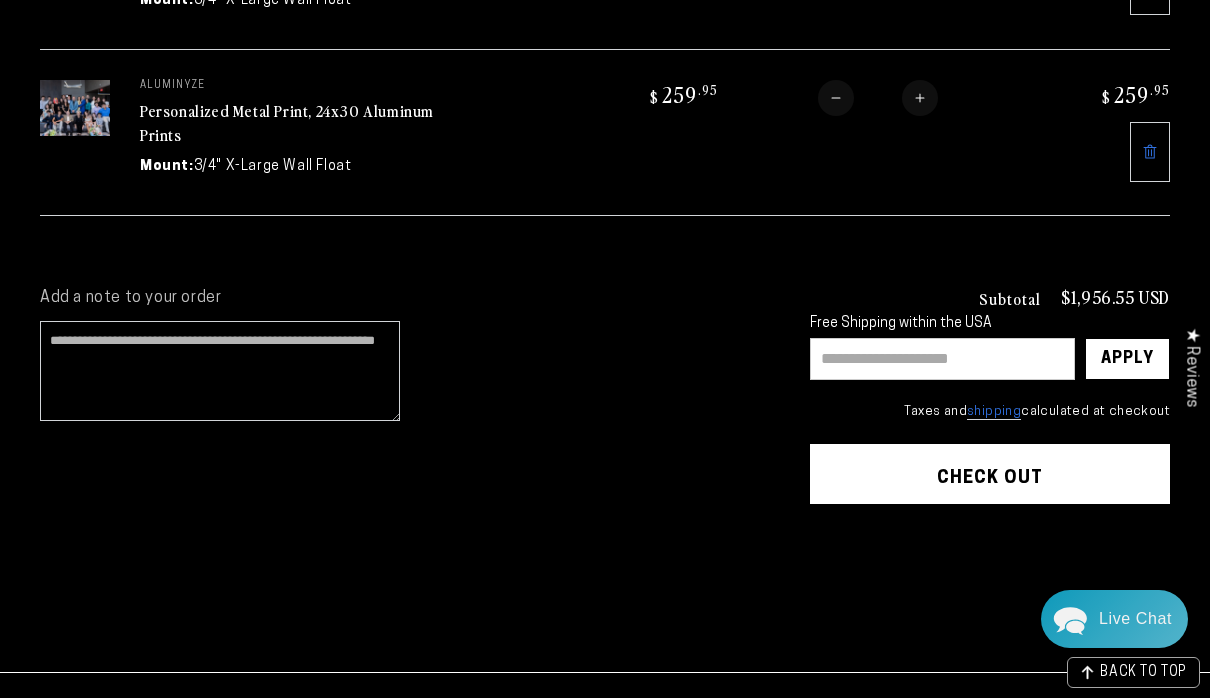 click at bounding box center [942, 359] 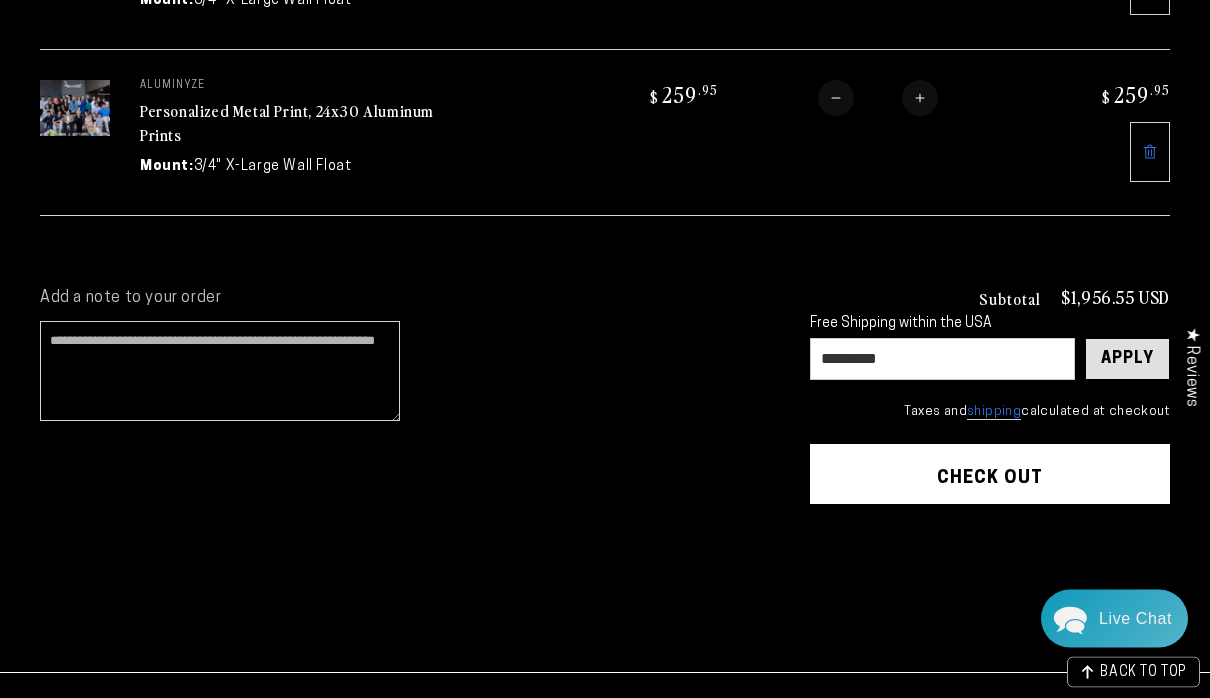 click on "Apply" at bounding box center [1127, 360] 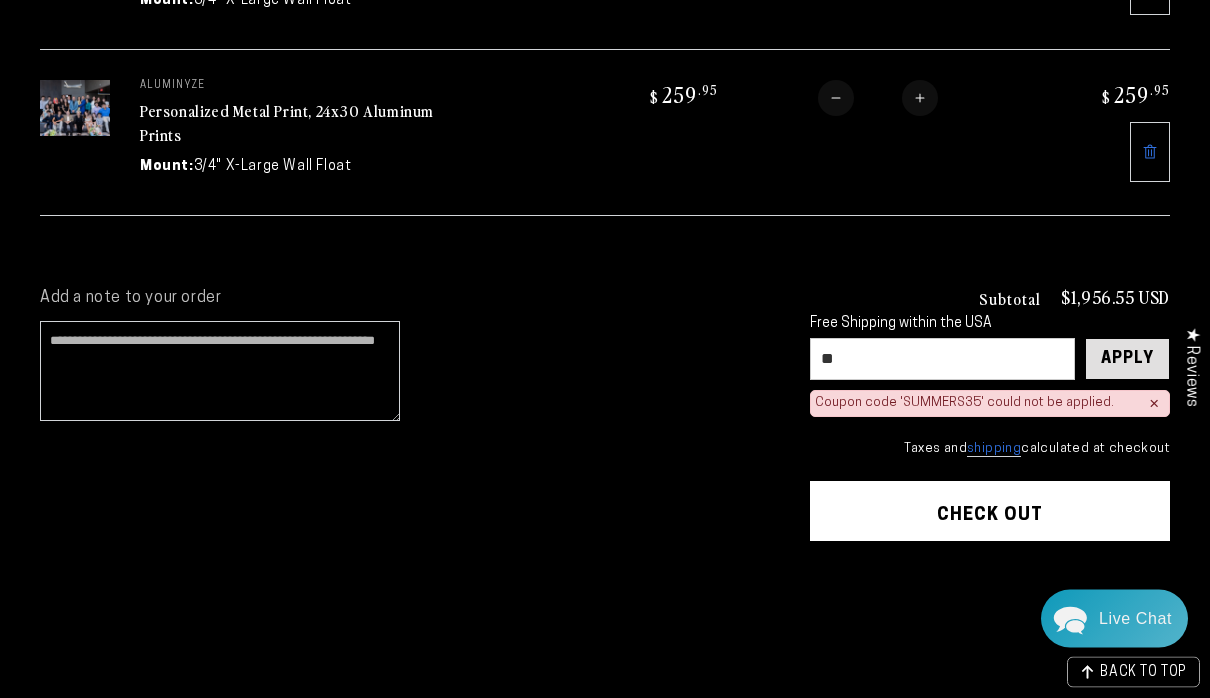 type on "*" 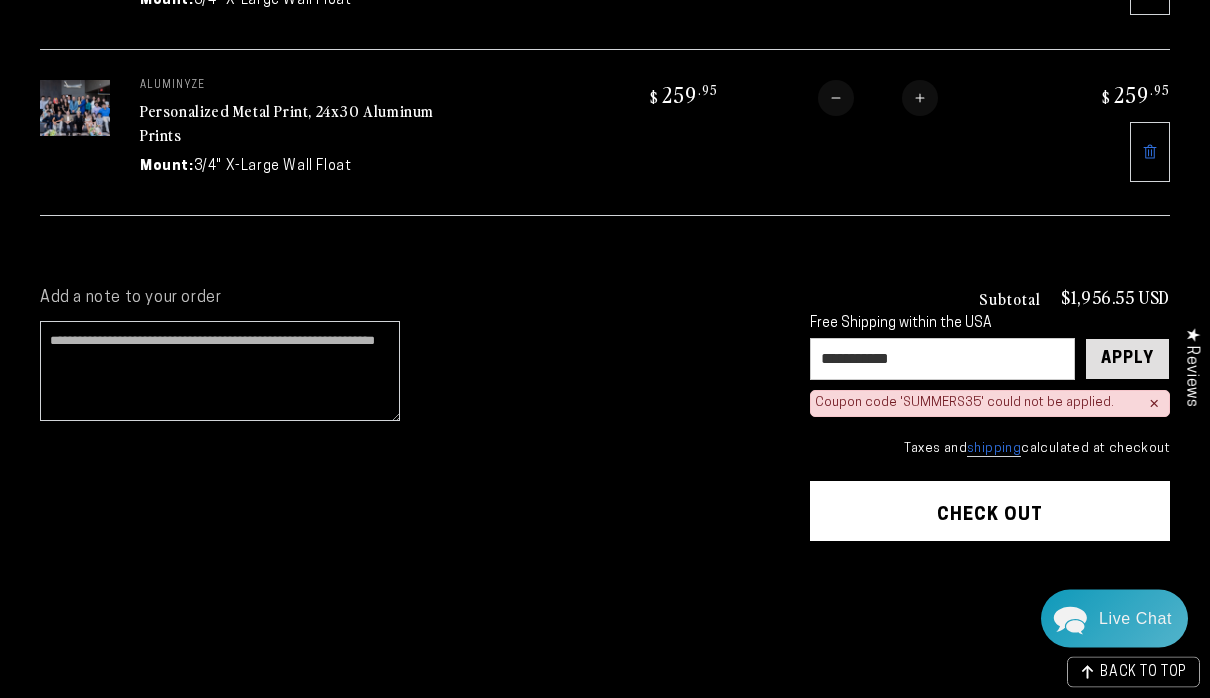type on "**********" 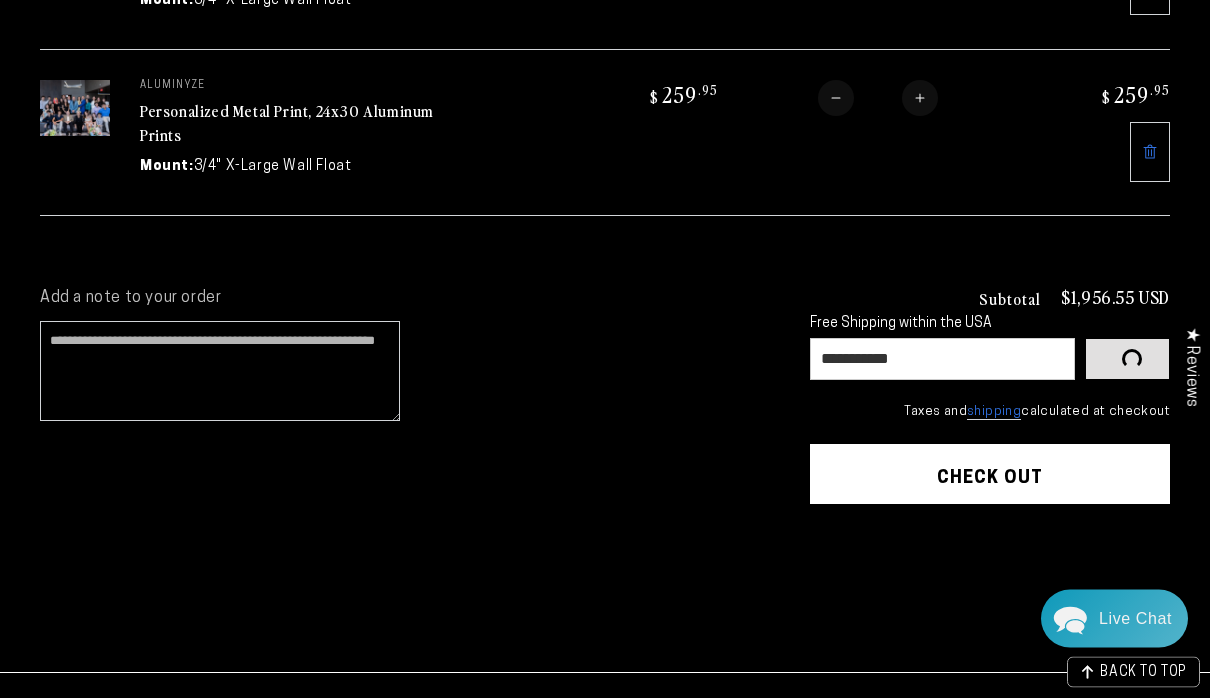 type 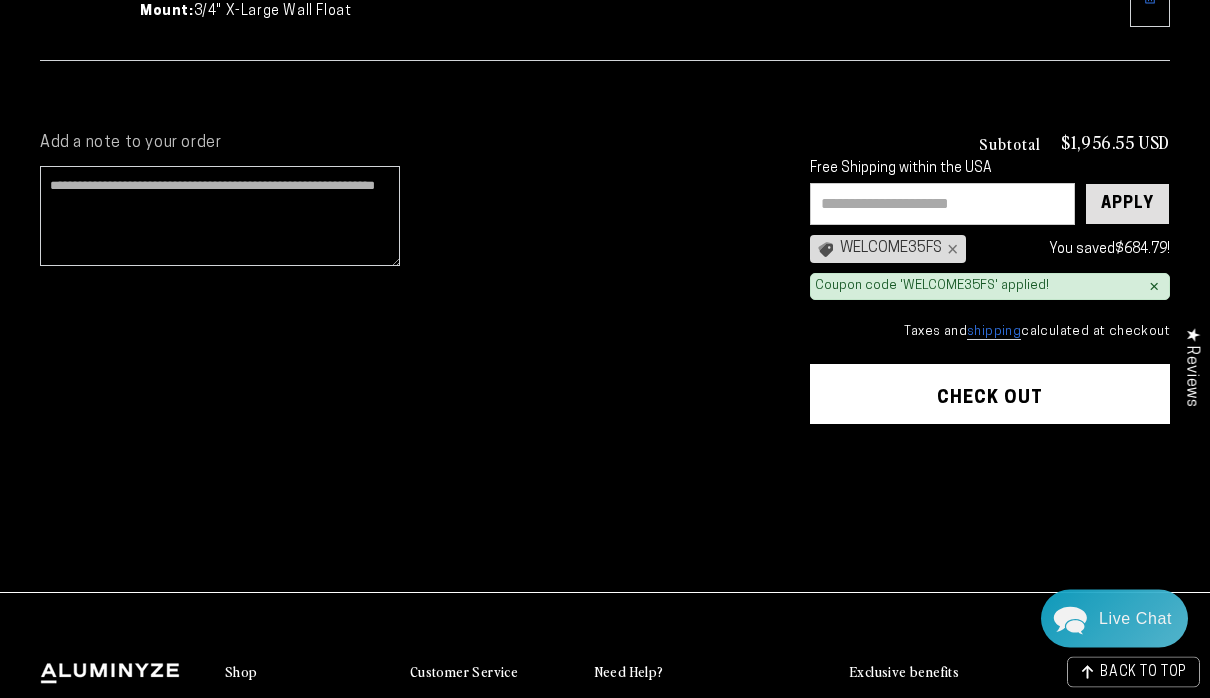 scroll, scrollTop: 1741, scrollLeft: 0, axis: vertical 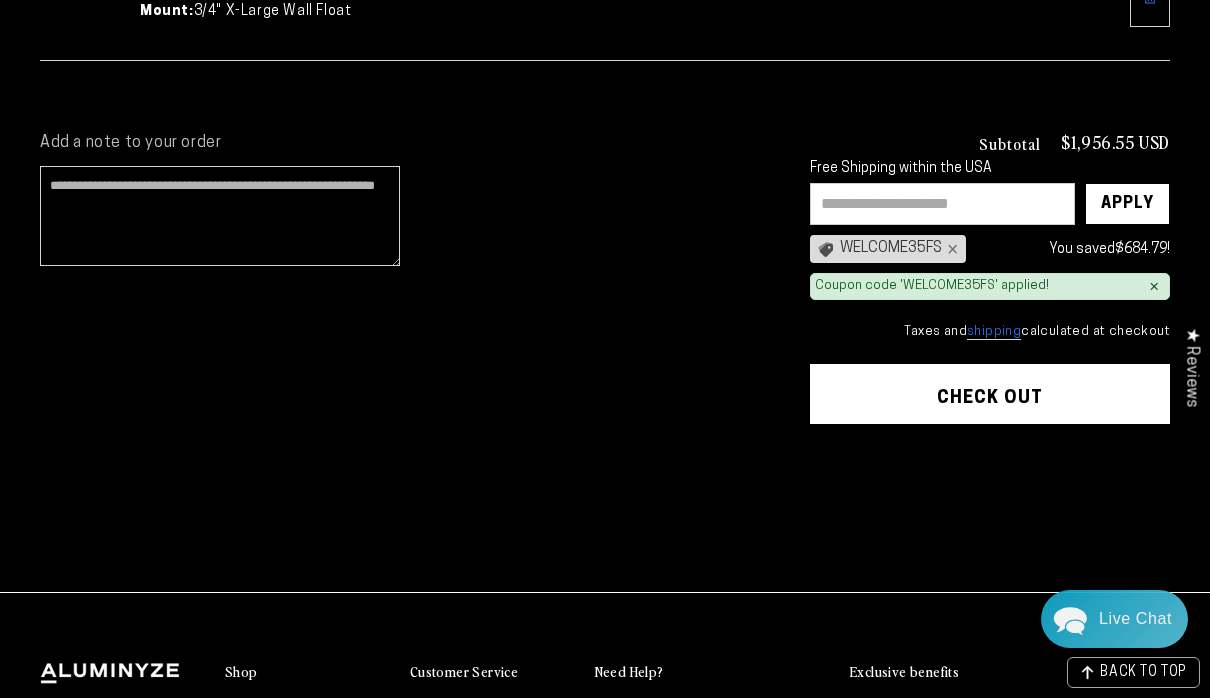 click 